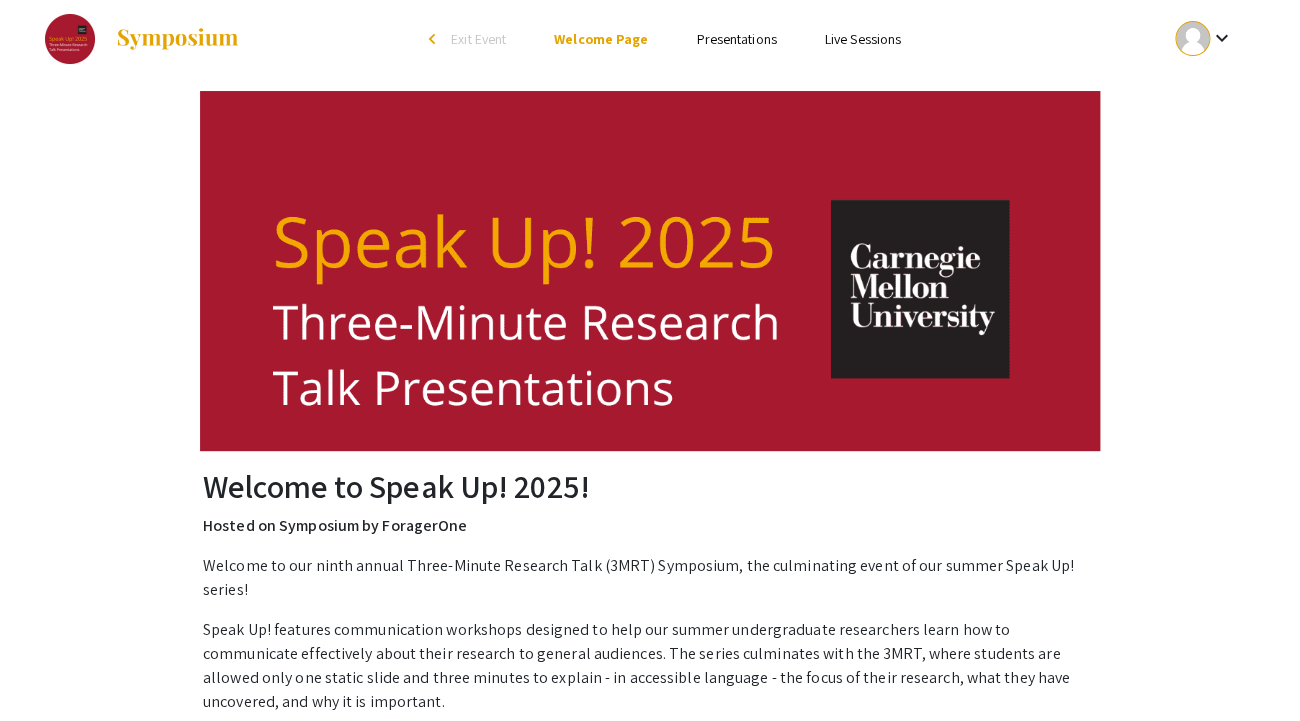 scroll, scrollTop: 9, scrollLeft: 0, axis: vertical 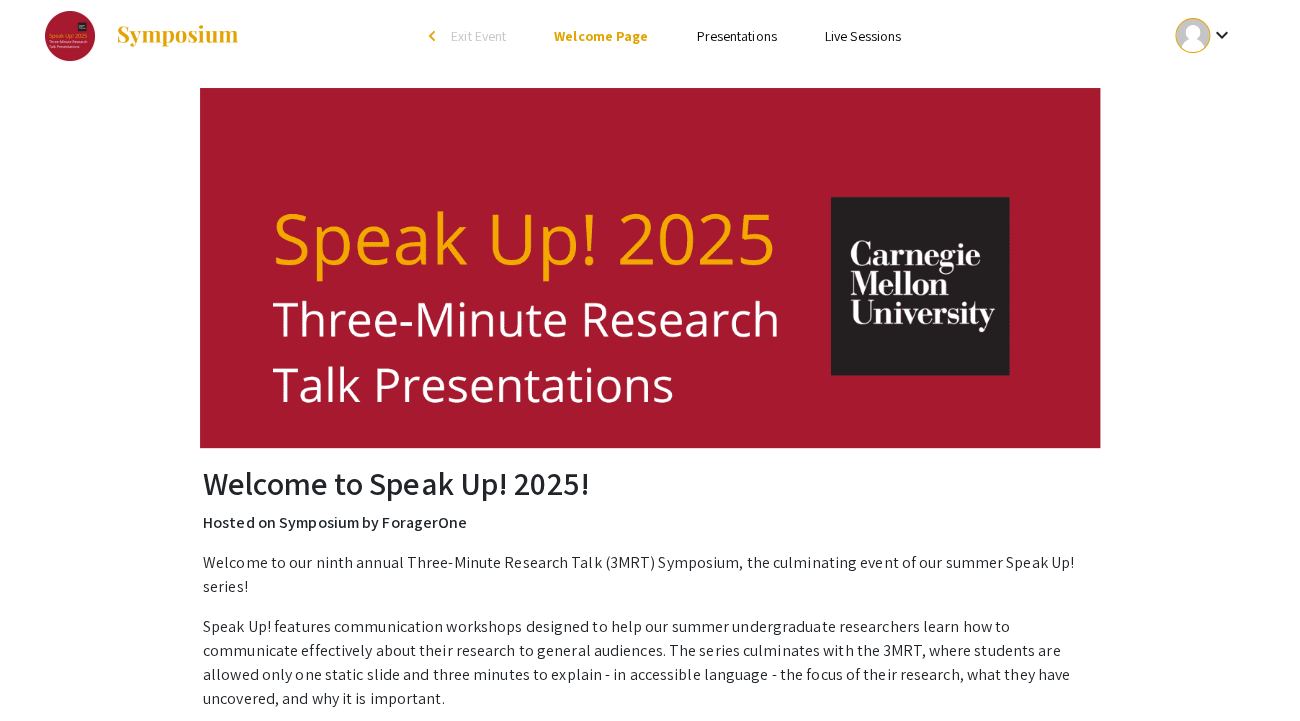 click on "Presentations" at bounding box center [736, 36] 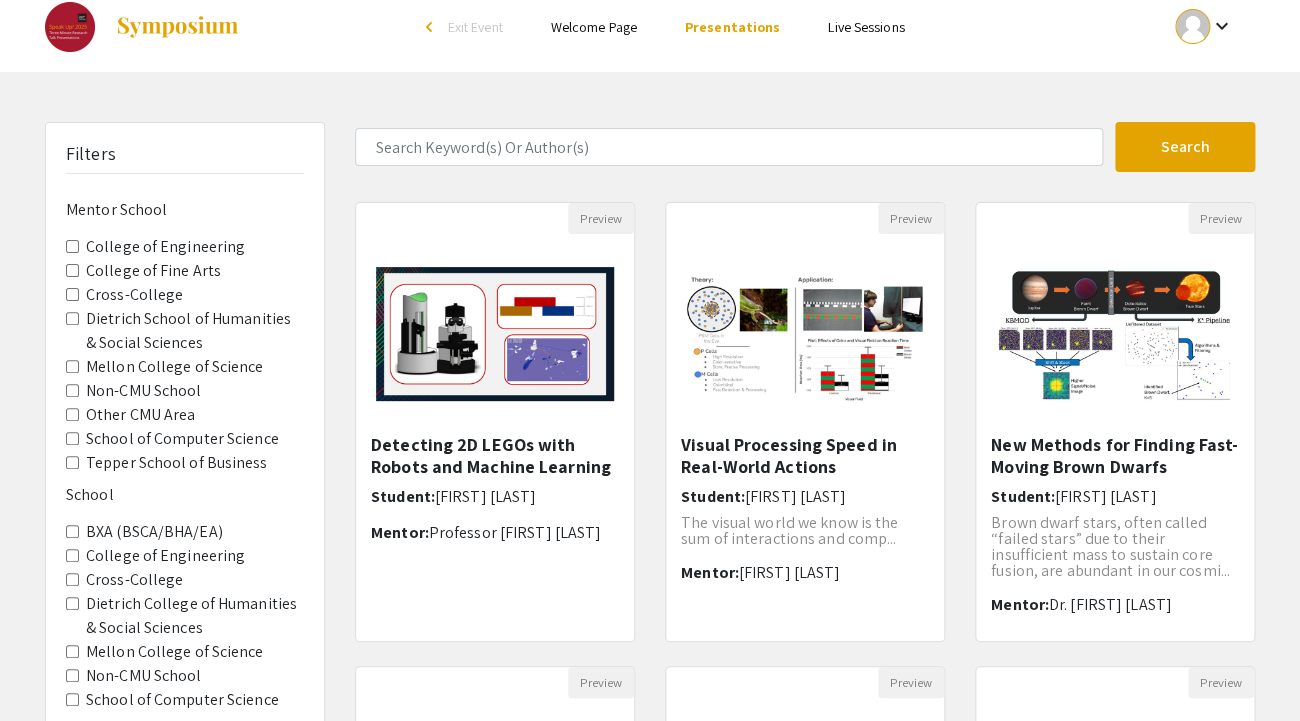 scroll, scrollTop: 16, scrollLeft: 0, axis: vertical 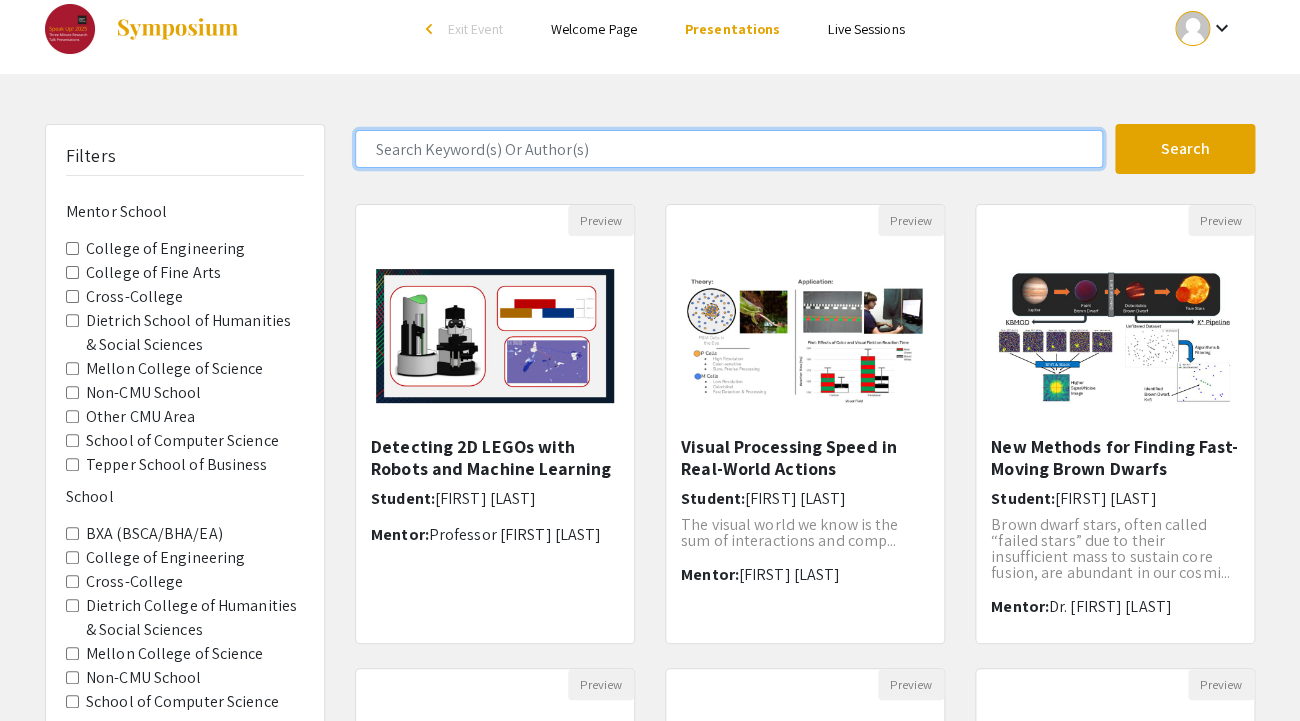click 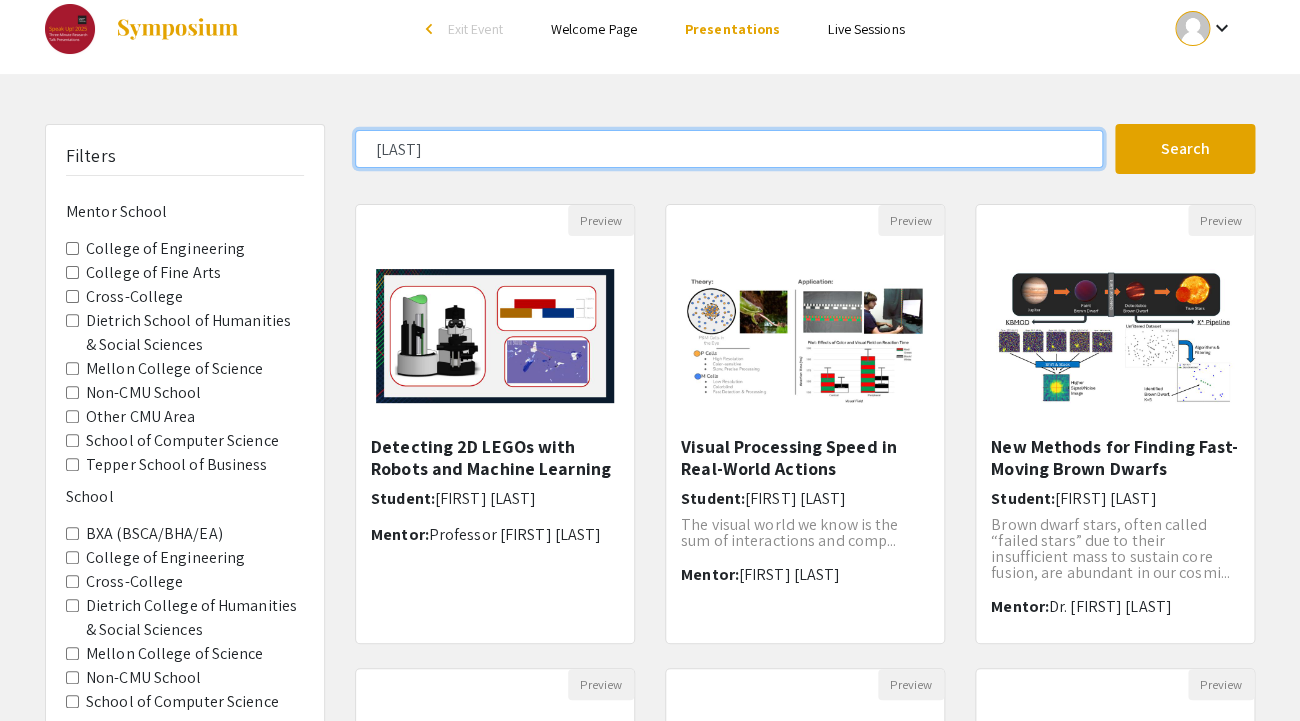type on "[LAST]" 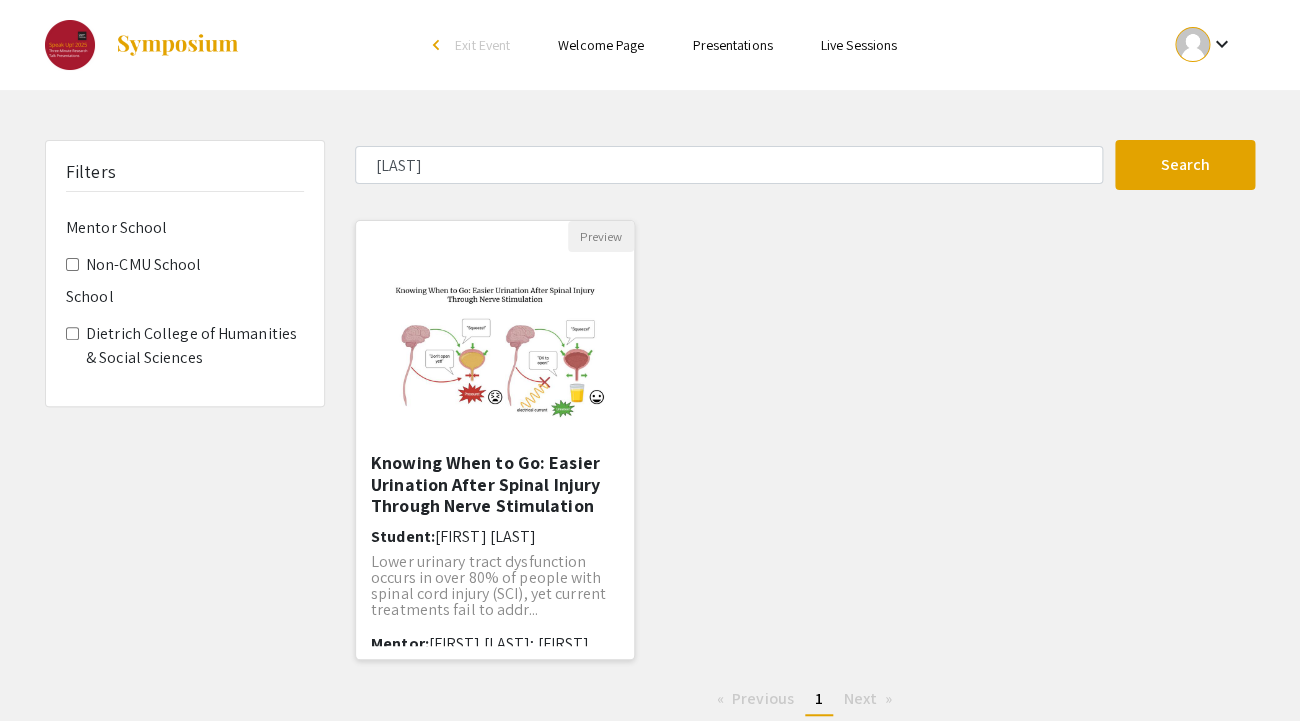 click 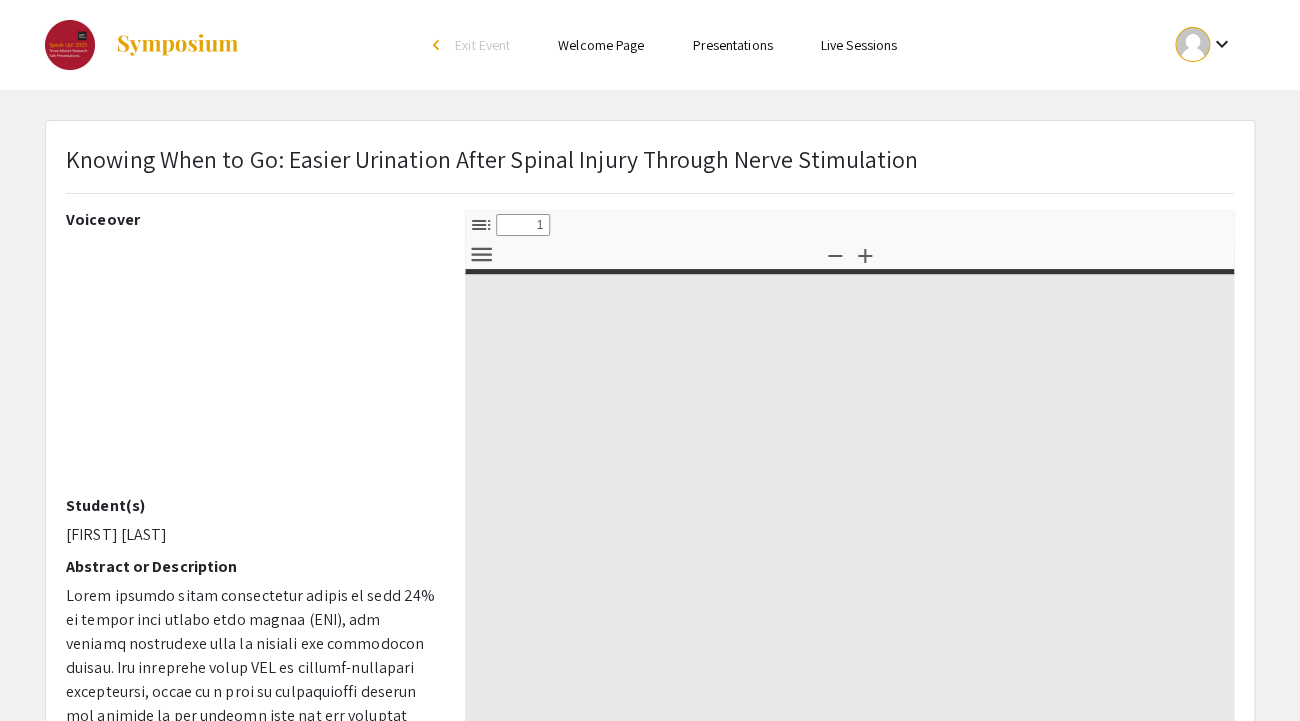 select on "custom" 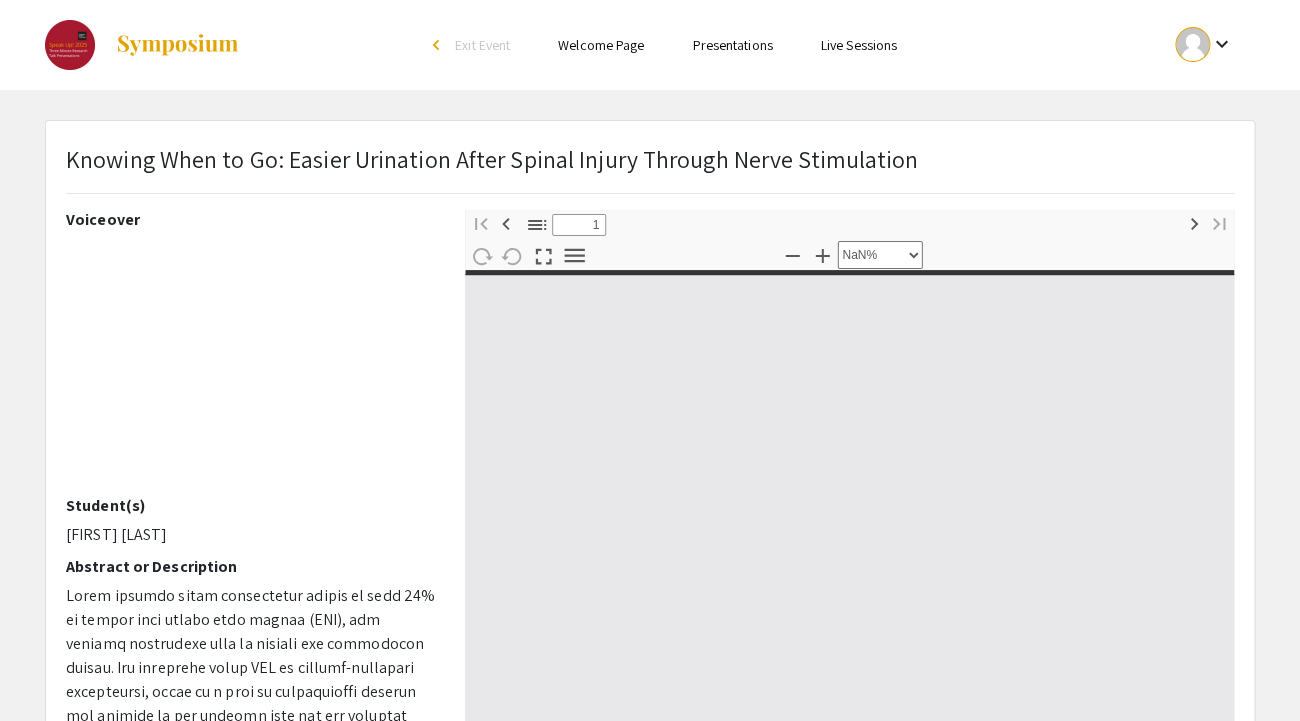 type on "0" 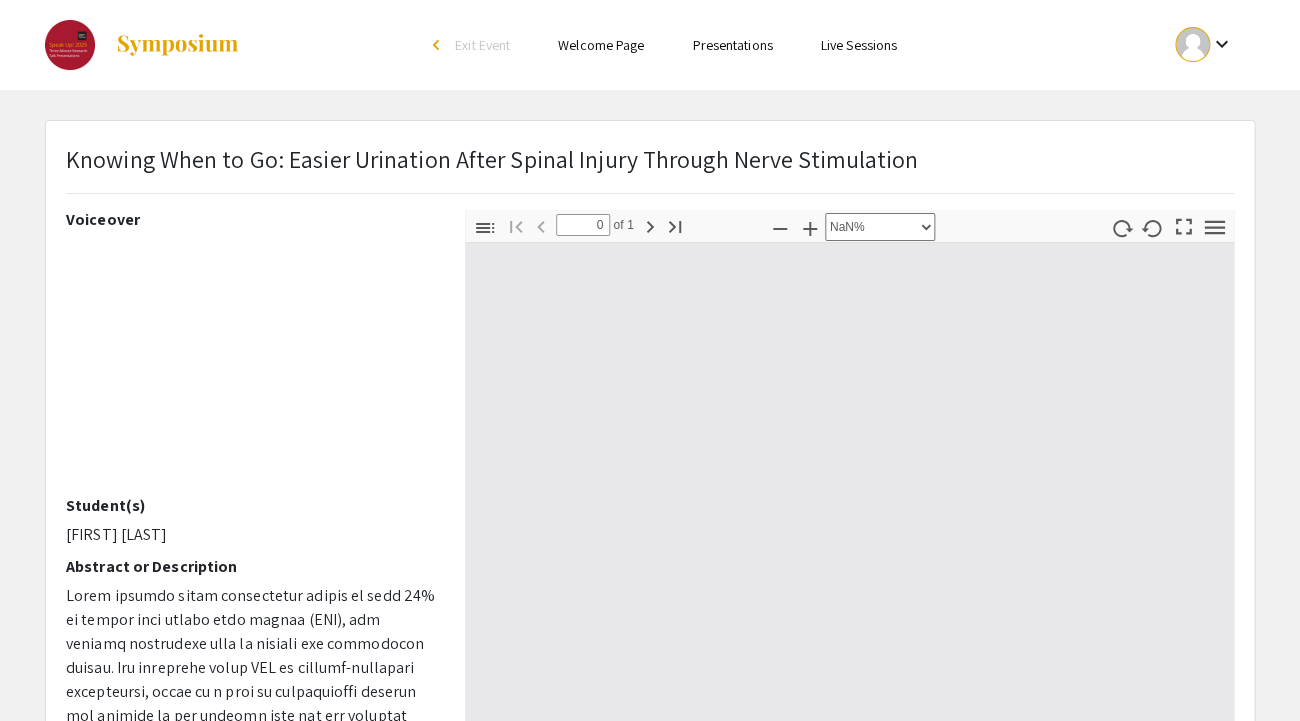 select on "auto" 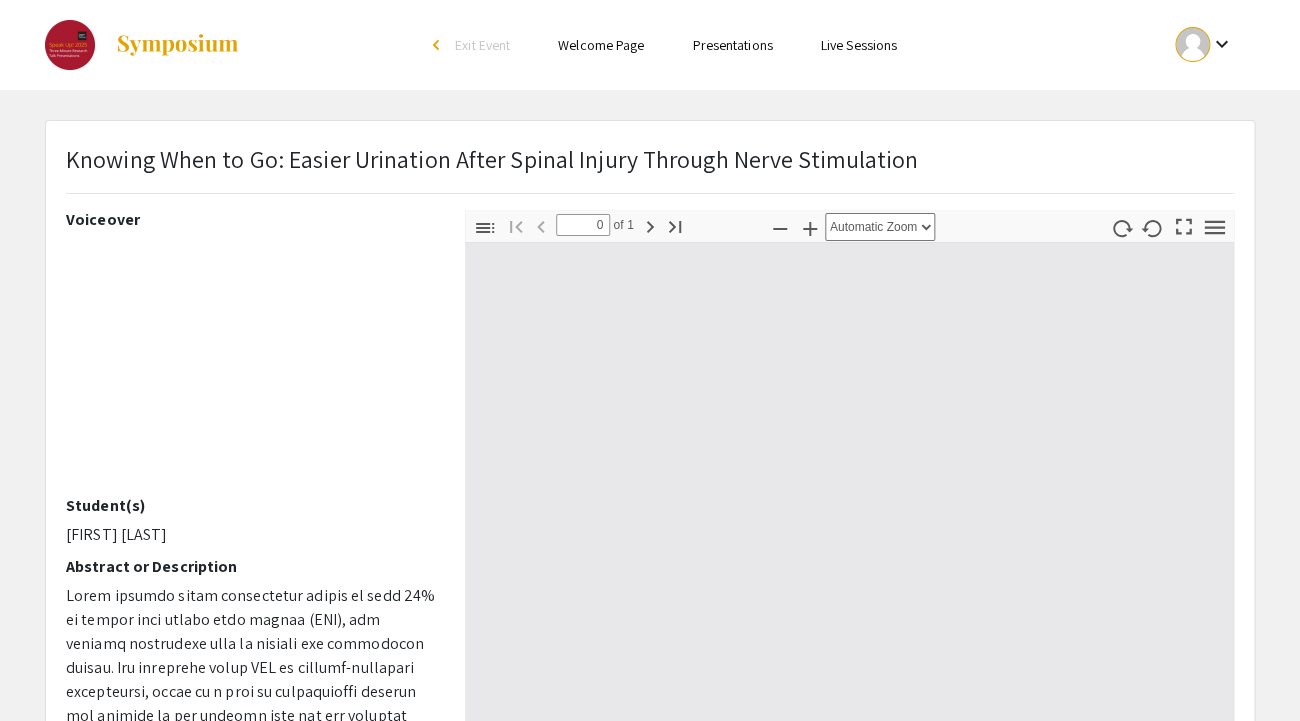 type on "1" 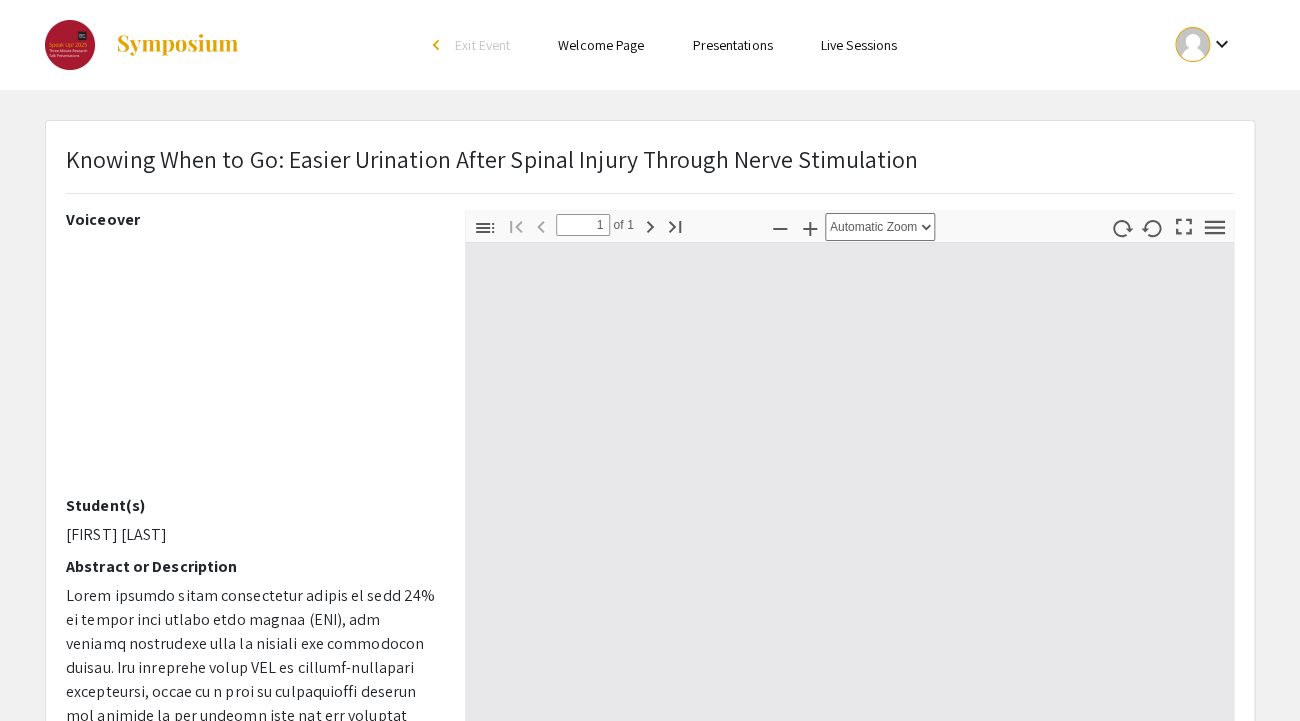 select on "auto" 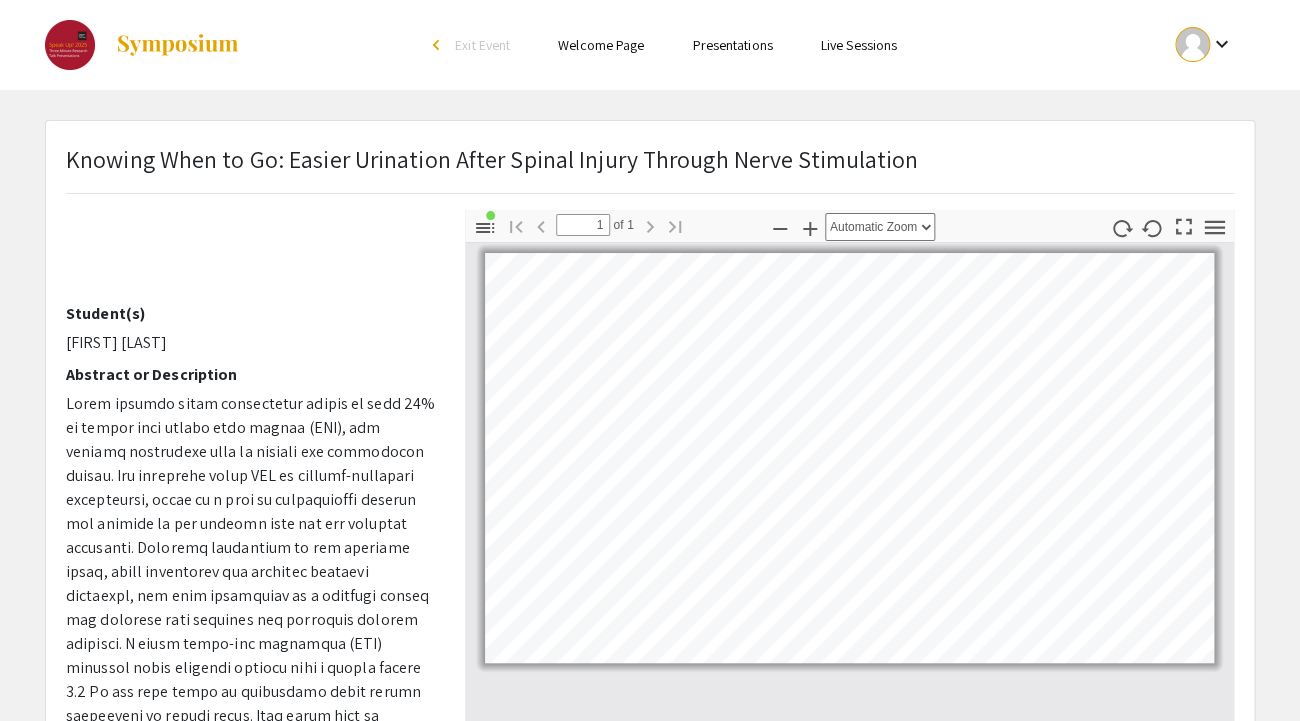 scroll, scrollTop: 487, scrollLeft: 0, axis: vertical 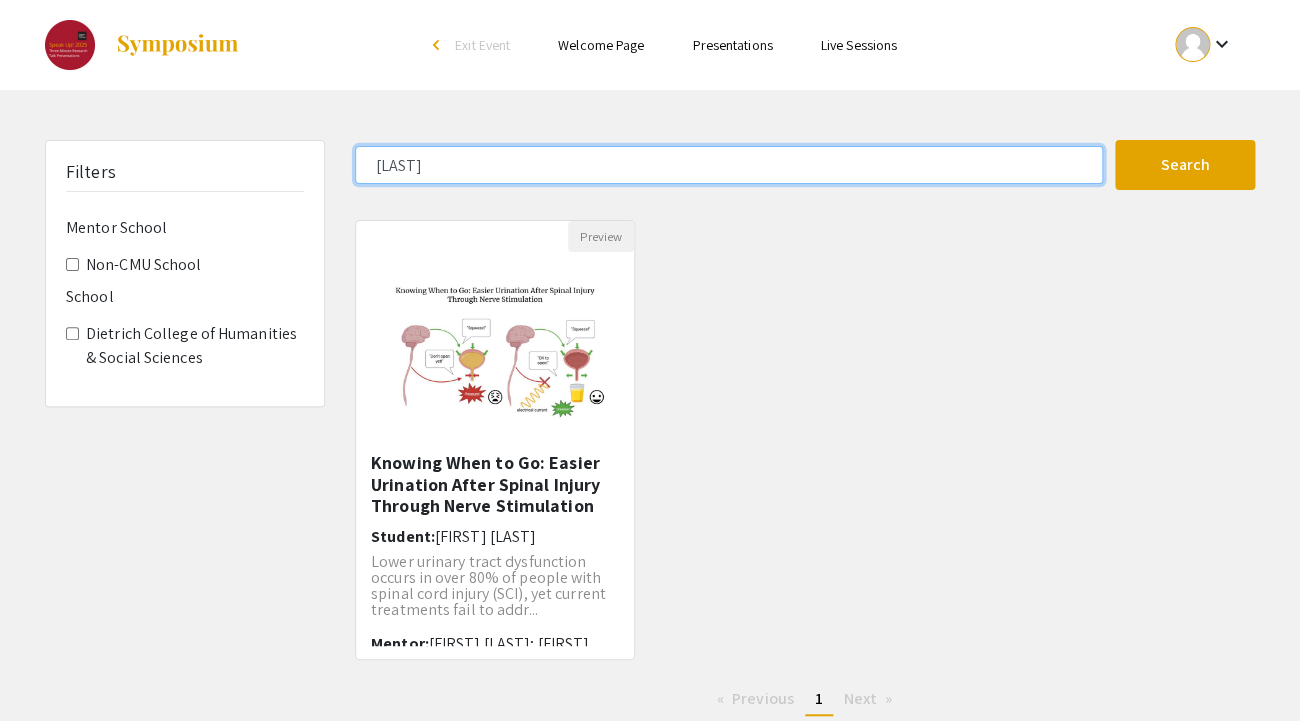 drag, startPoint x: 469, startPoint y: 166, endPoint x: 288, endPoint y: 164, distance: 181.01105 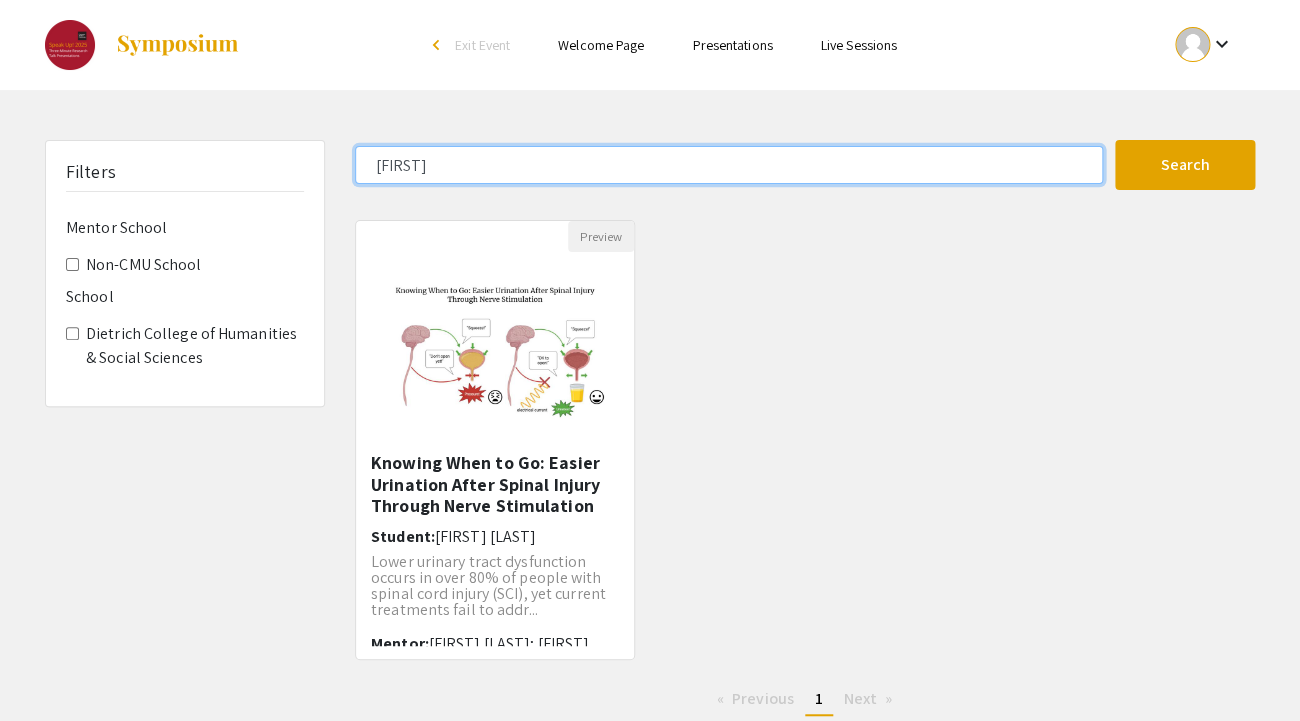 click on "Search" 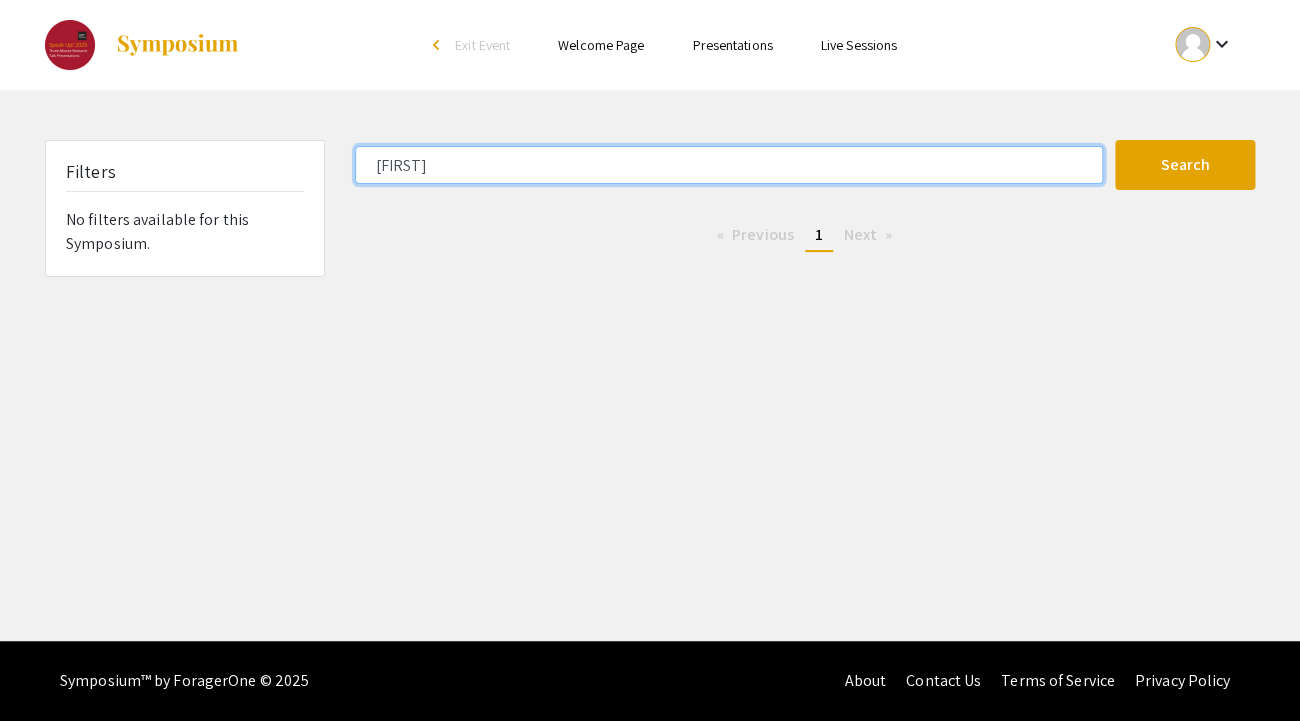 drag, startPoint x: 431, startPoint y: 168, endPoint x: 307, endPoint y: 168, distance: 124 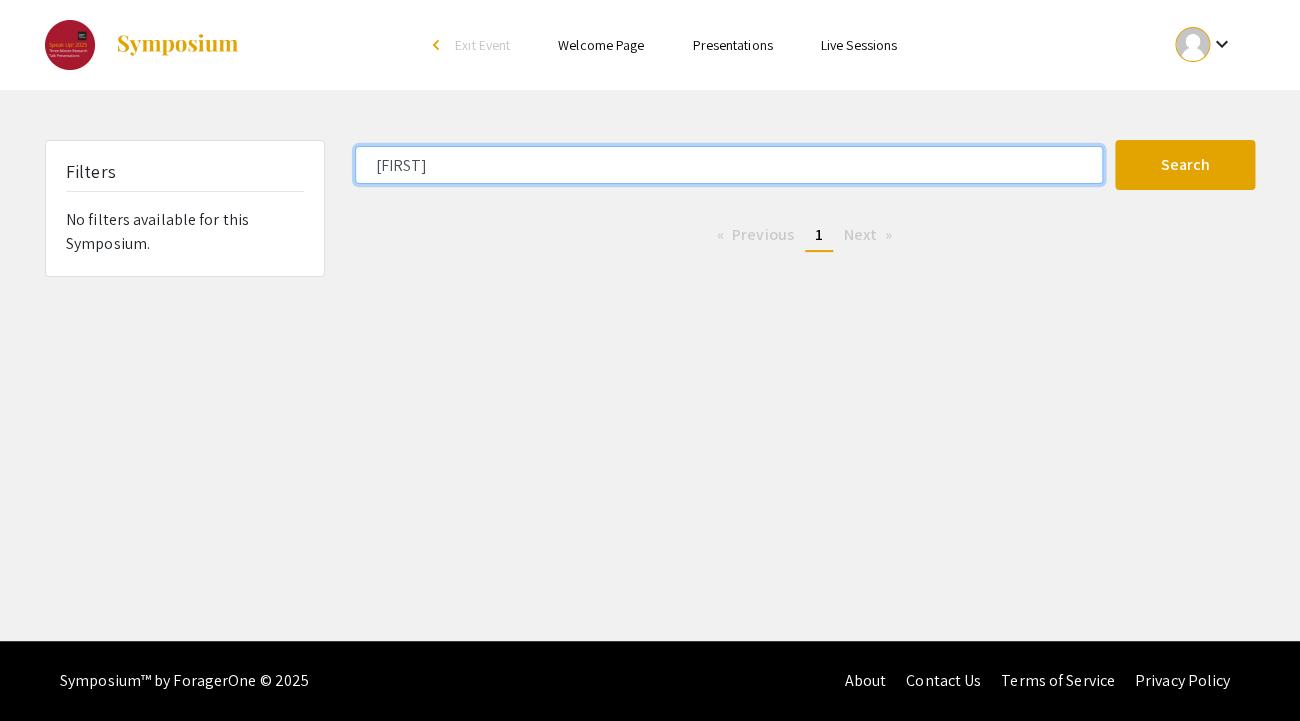 click on "Search" 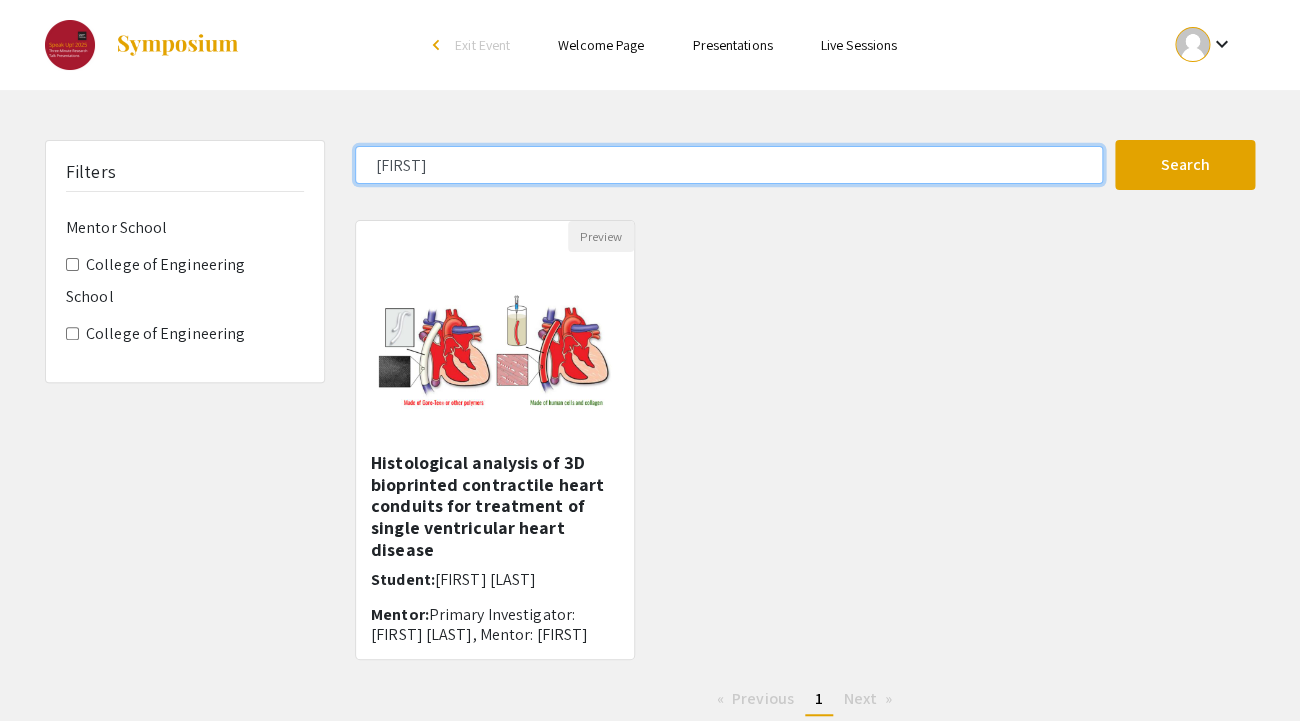 drag, startPoint x: 436, startPoint y: 169, endPoint x: 311, endPoint y: 168, distance: 125.004 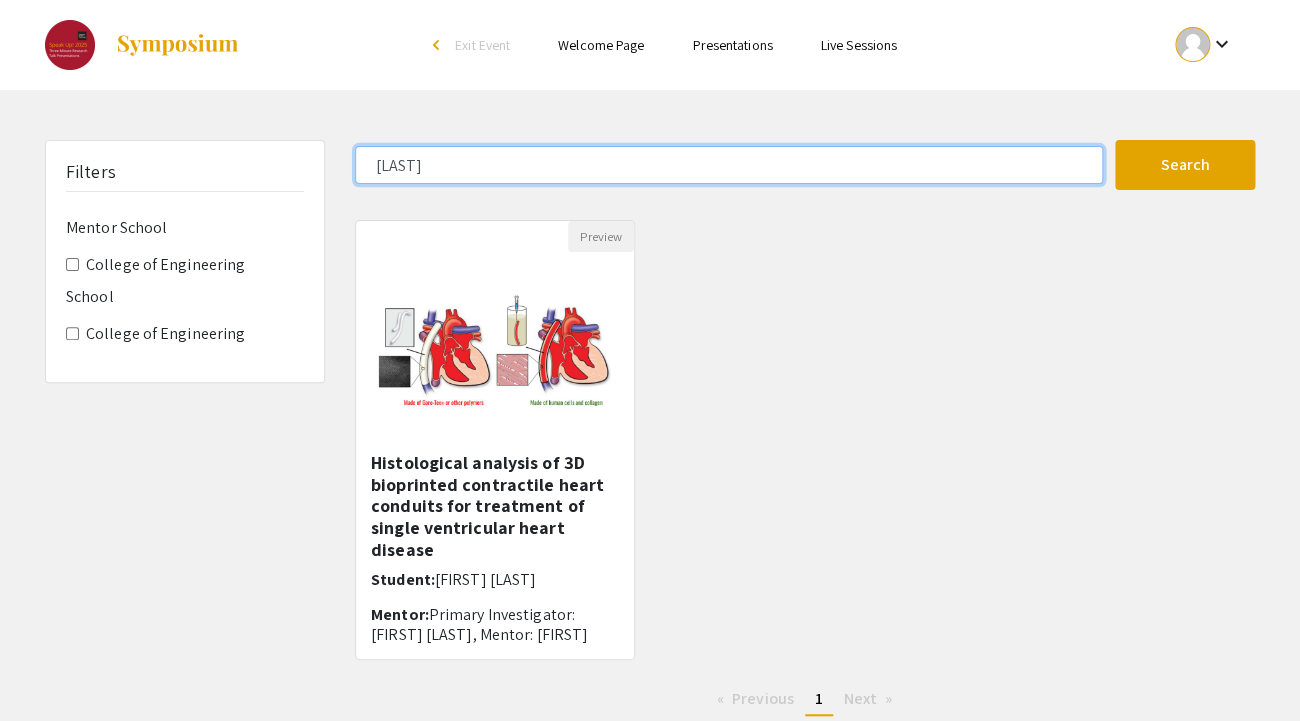 click on "Search" 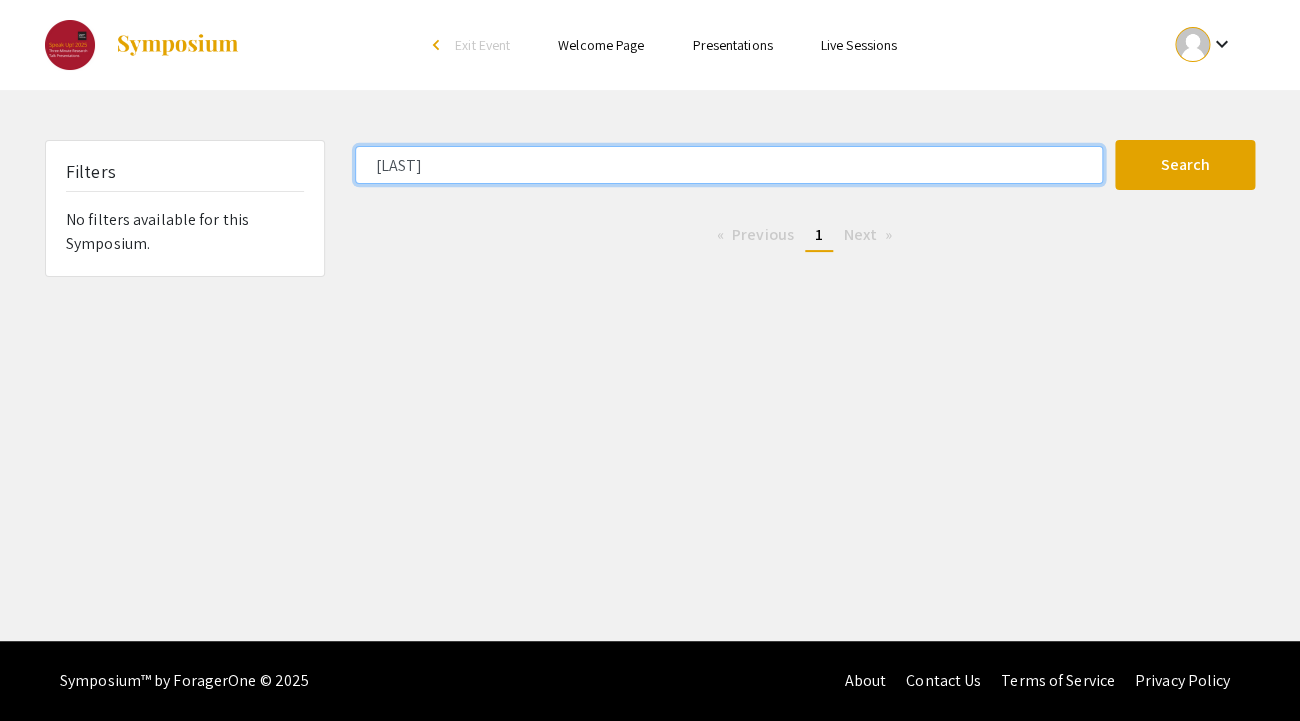 drag, startPoint x: 471, startPoint y: 167, endPoint x: 289, endPoint y: 159, distance: 182.17574 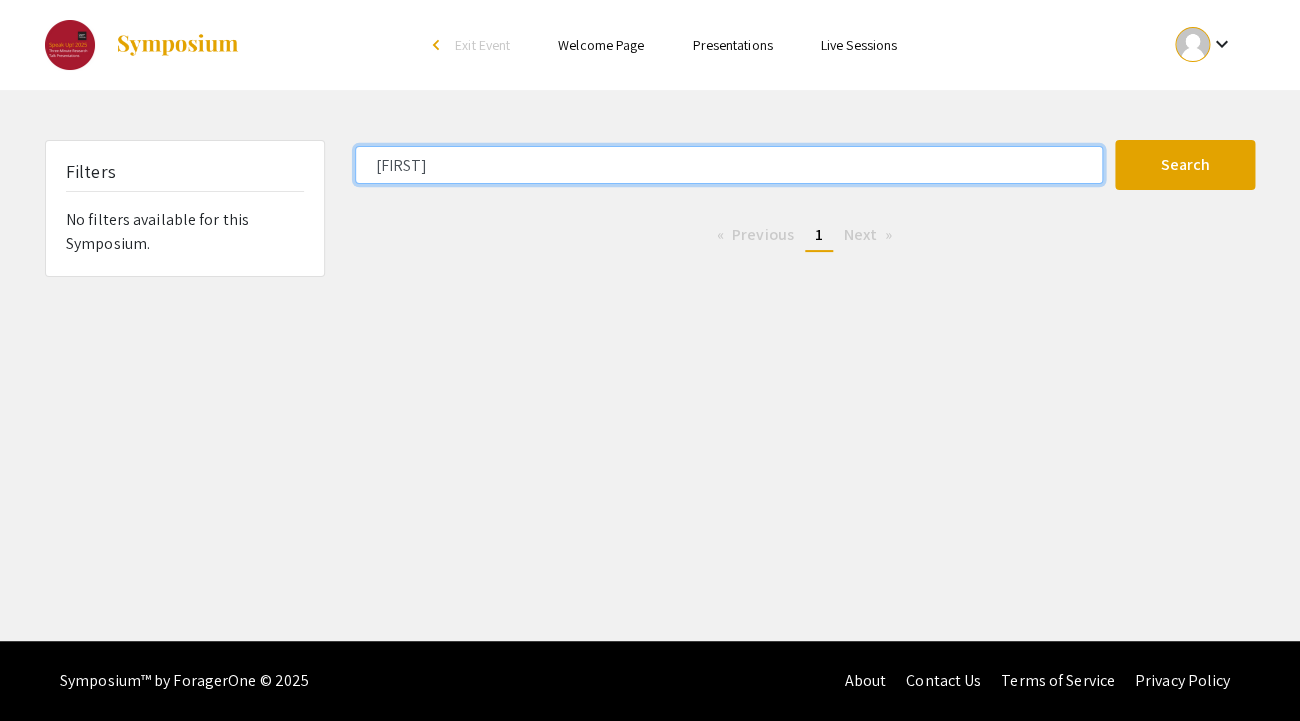 type on "[FIRST]" 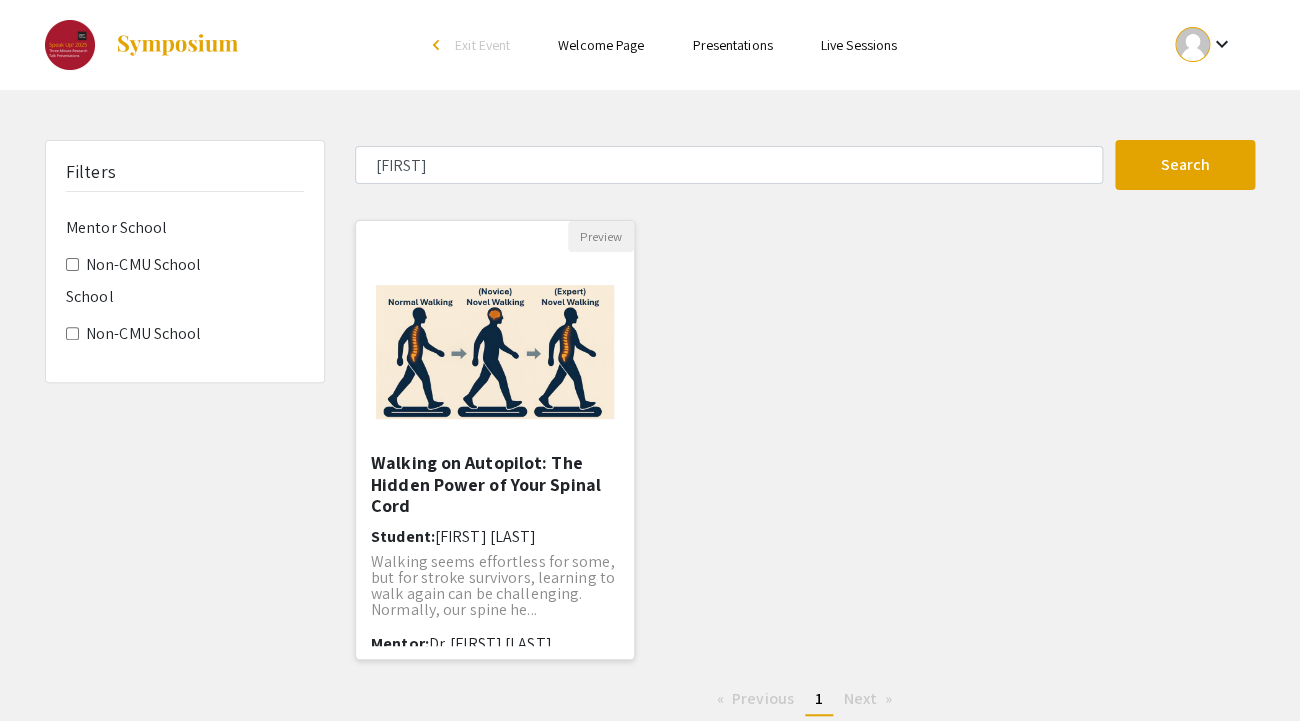 click on "Walking on Autopilot: The Hidden Power of Your Spinal Cord" at bounding box center (495, 484) 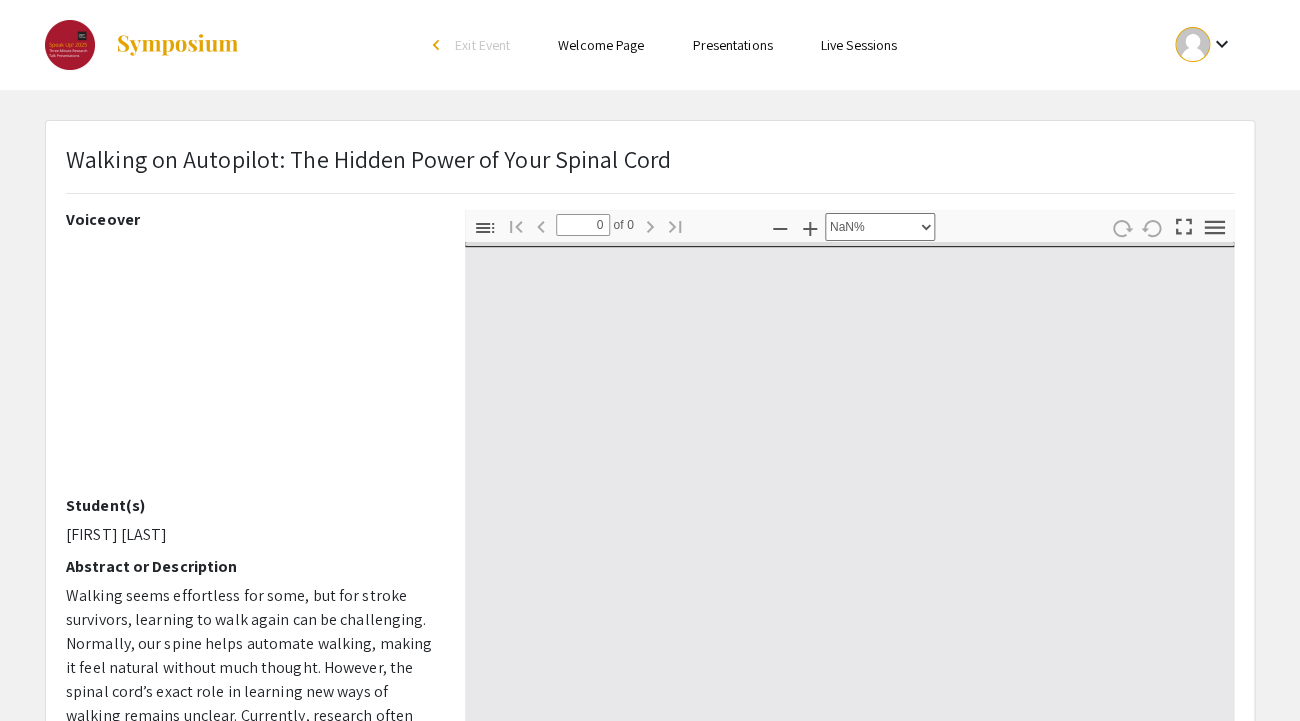select on "auto" 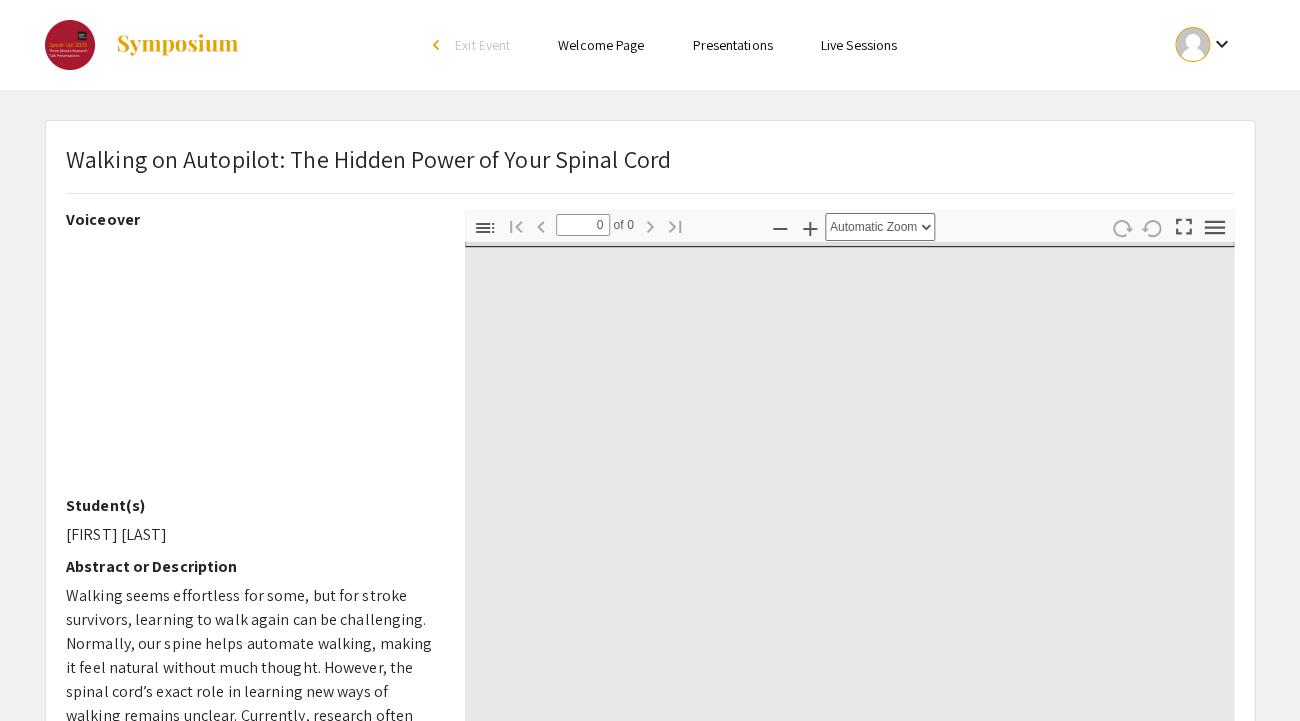 type on "1" 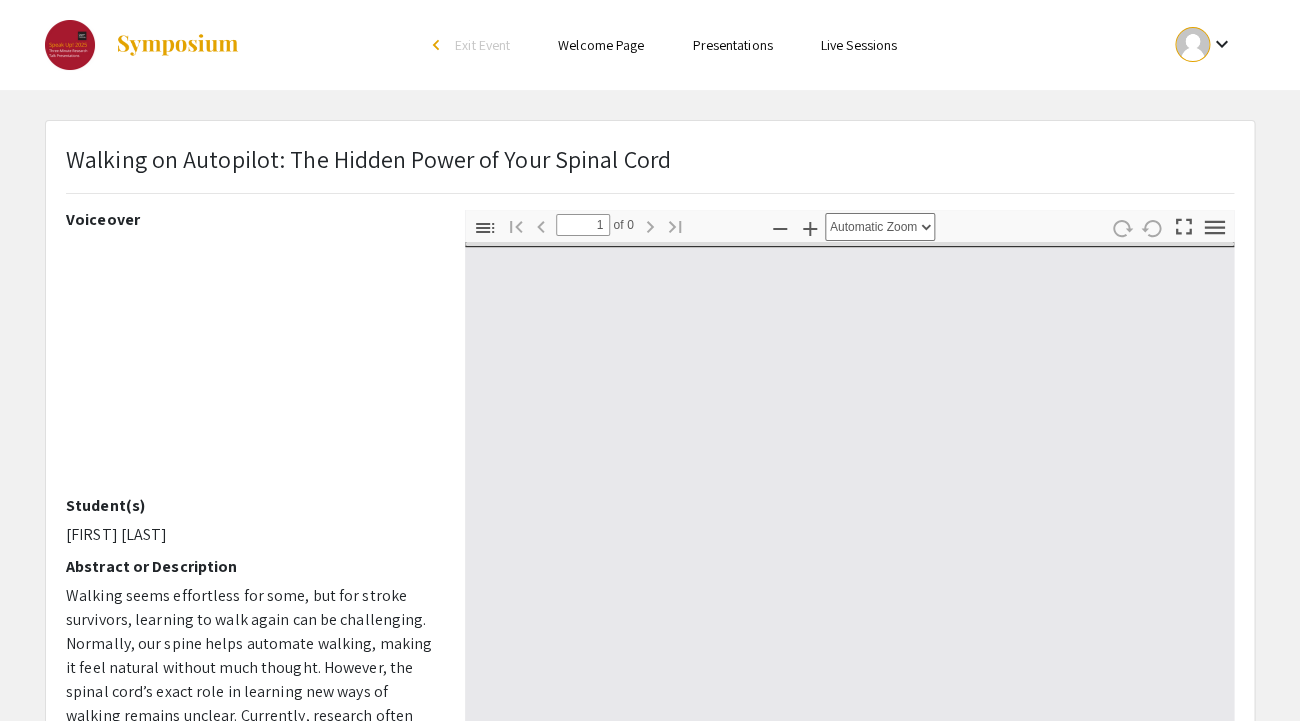scroll, scrollTop: 468, scrollLeft: 0, axis: vertical 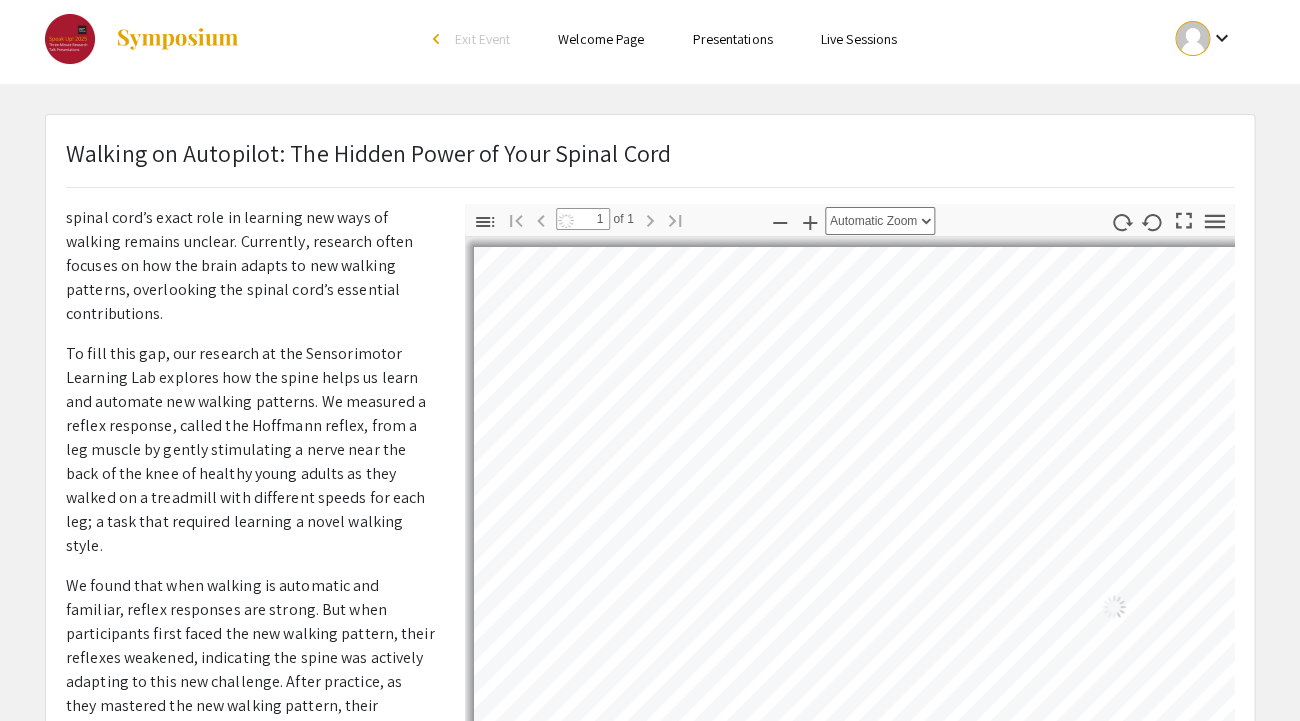 select on "auto" 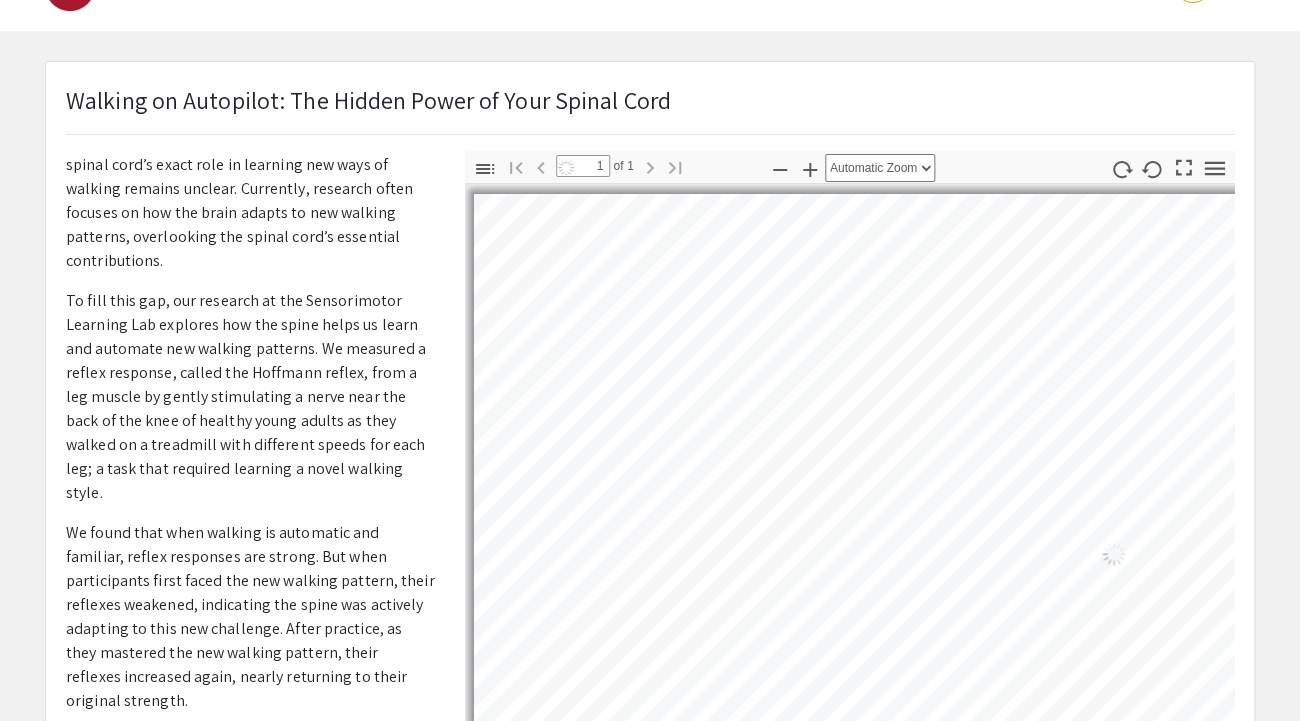 scroll, scrollTop: 487, scrollLeft: 0, axis: vertical 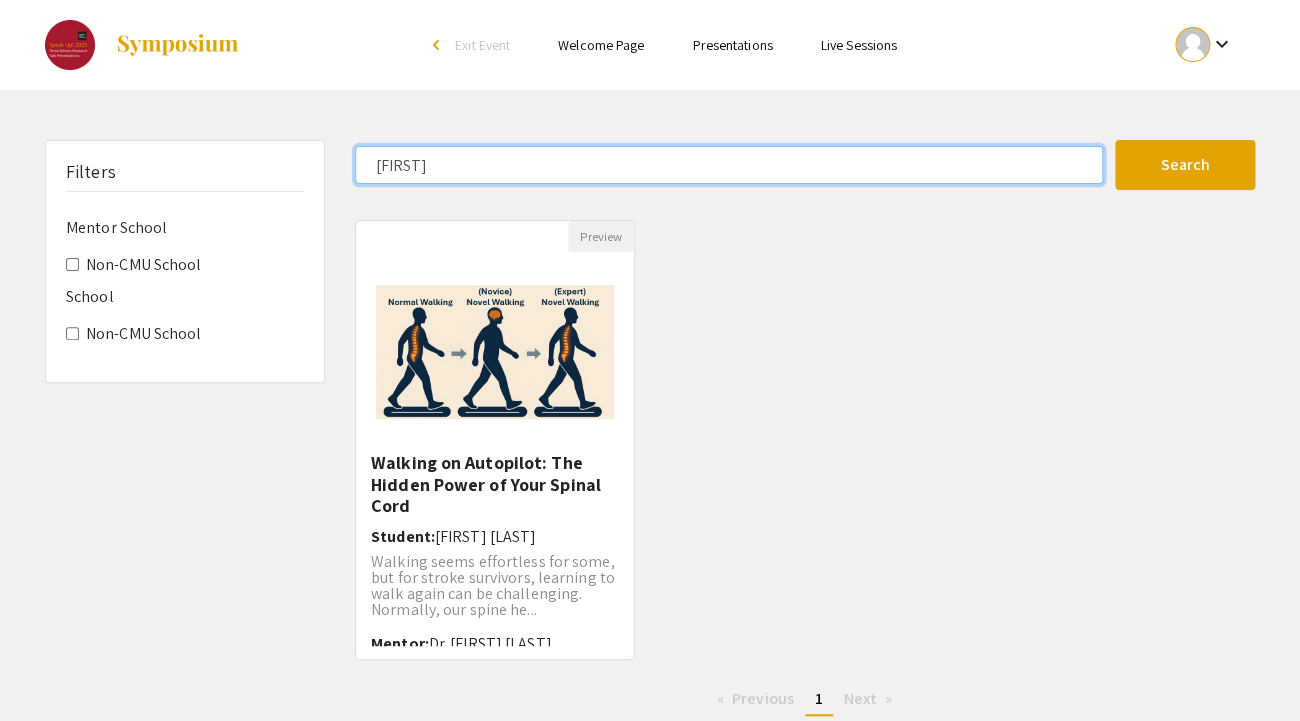 drag, startPoint x: 443, startPoint y: 171, endPoint x: 314, endPoint y: 166, distance: 129.09686 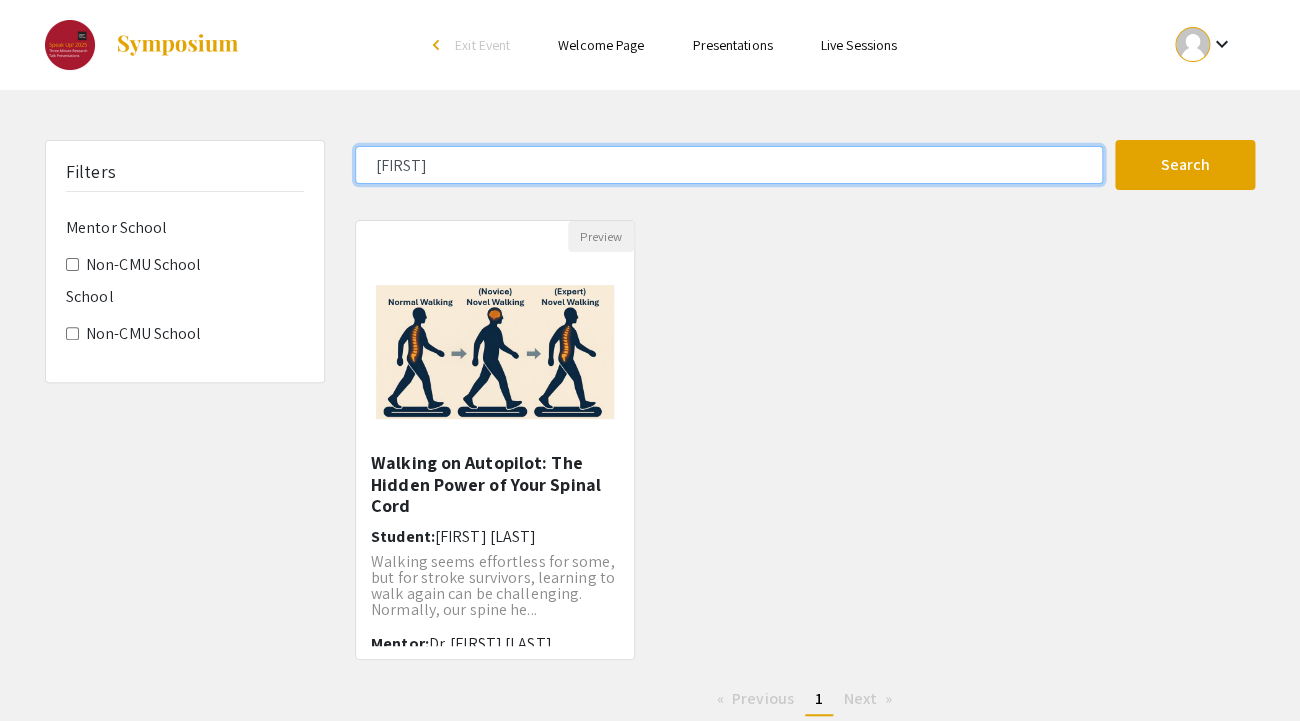 click on "Search" 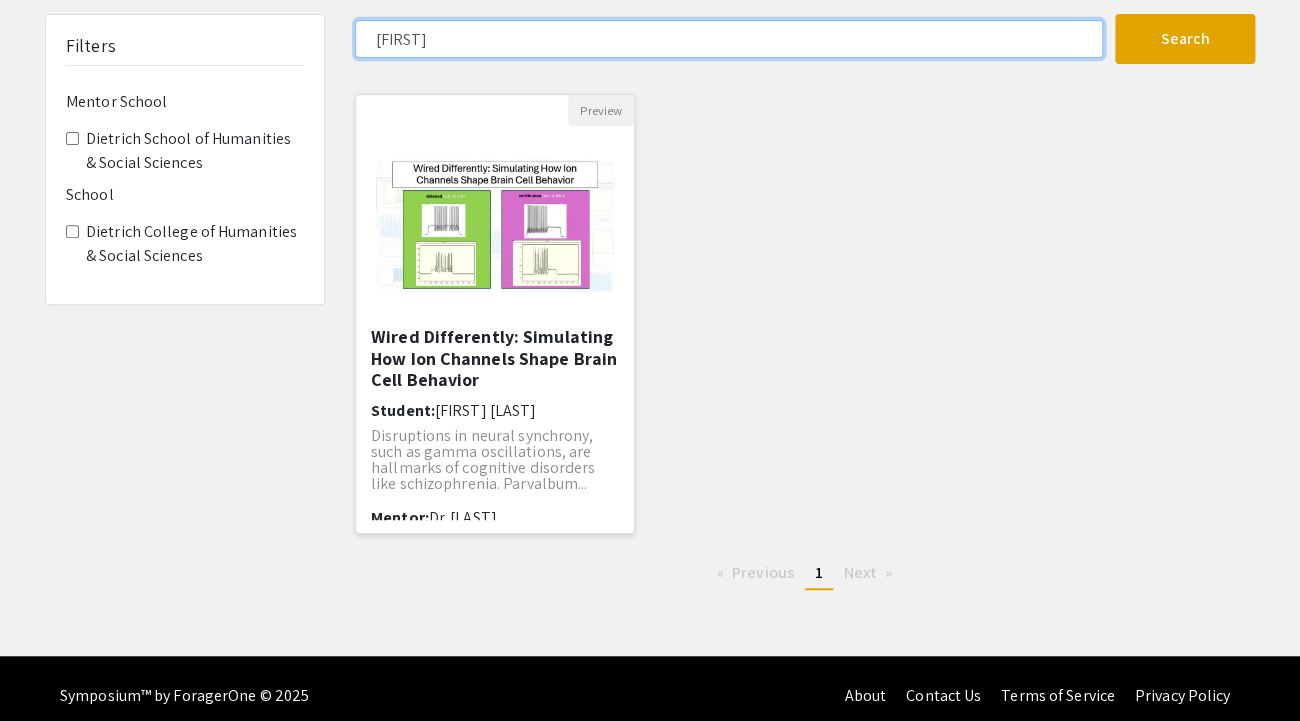 scroll, scrollTop: 141, scrollLeft: 0, axis: vertical 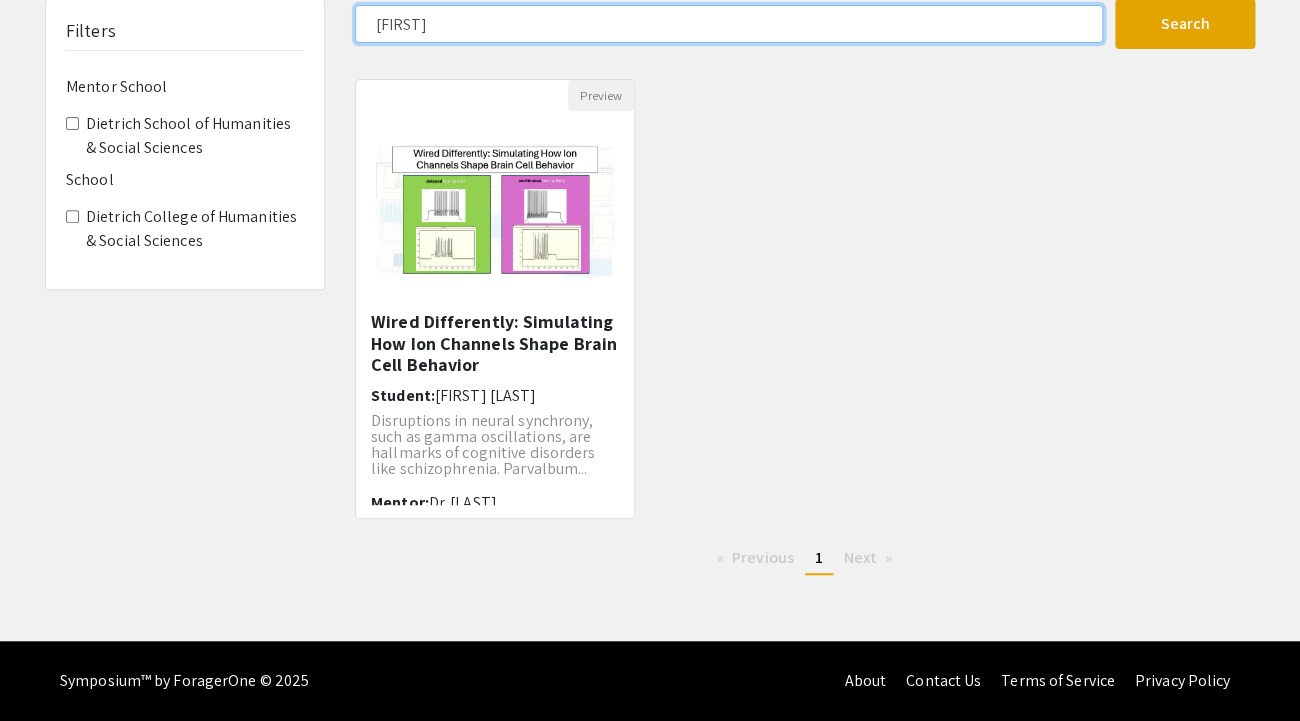drag, startPoint x: 451, startPoint y: 33, endPoint x: 312, endPoint y: 15, distance: 140.16063 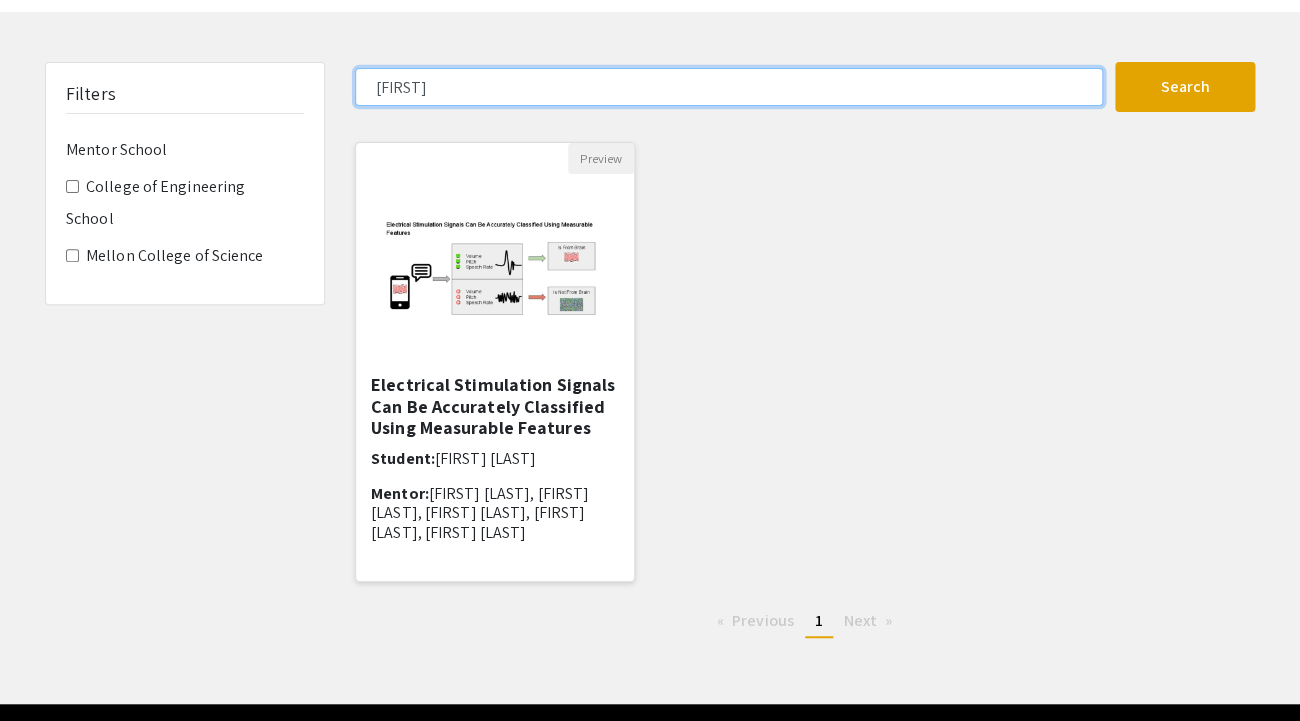 scroll, scrollTop: 79, scrollLeft: 0, axis: vertical 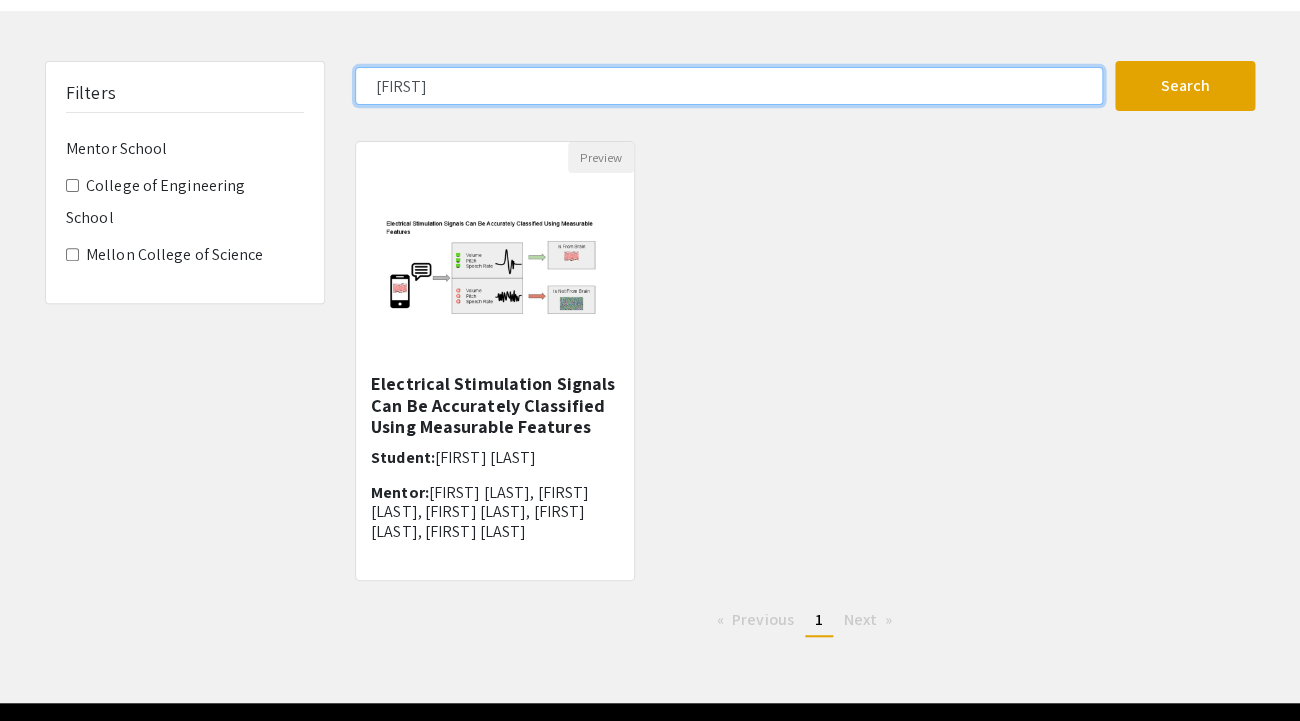 drag, startPoint x: 462, startPoint y: 95, endPoint x: 295, endPoint y: 87, distance: 167.19151 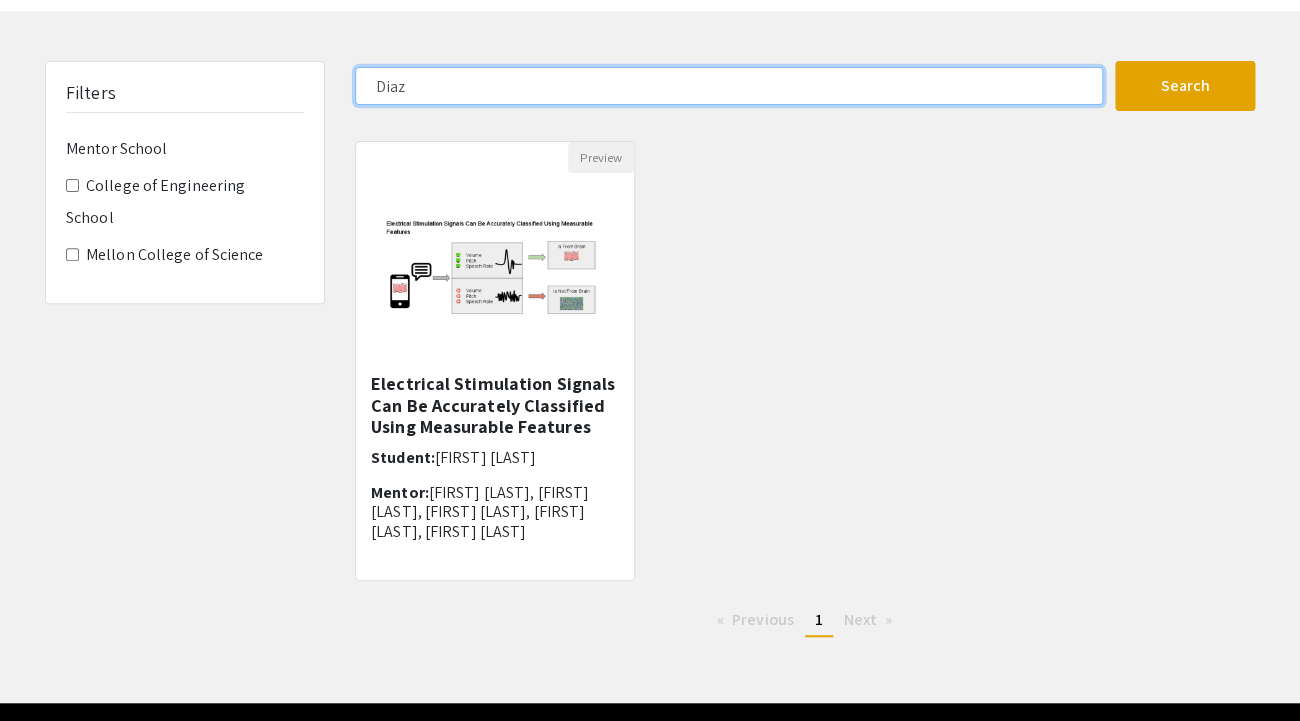 click on "Search" 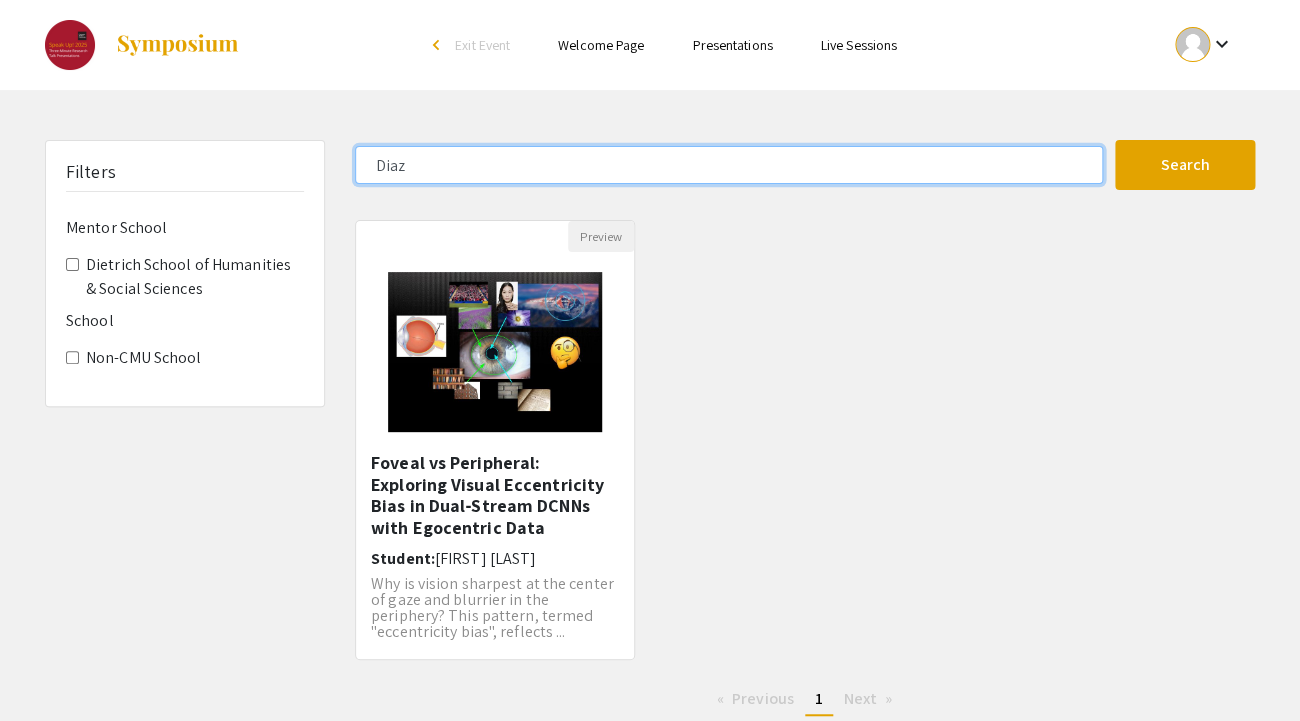 scroll, scrollTop: 7, scrollLeft: 0, axis: vertical 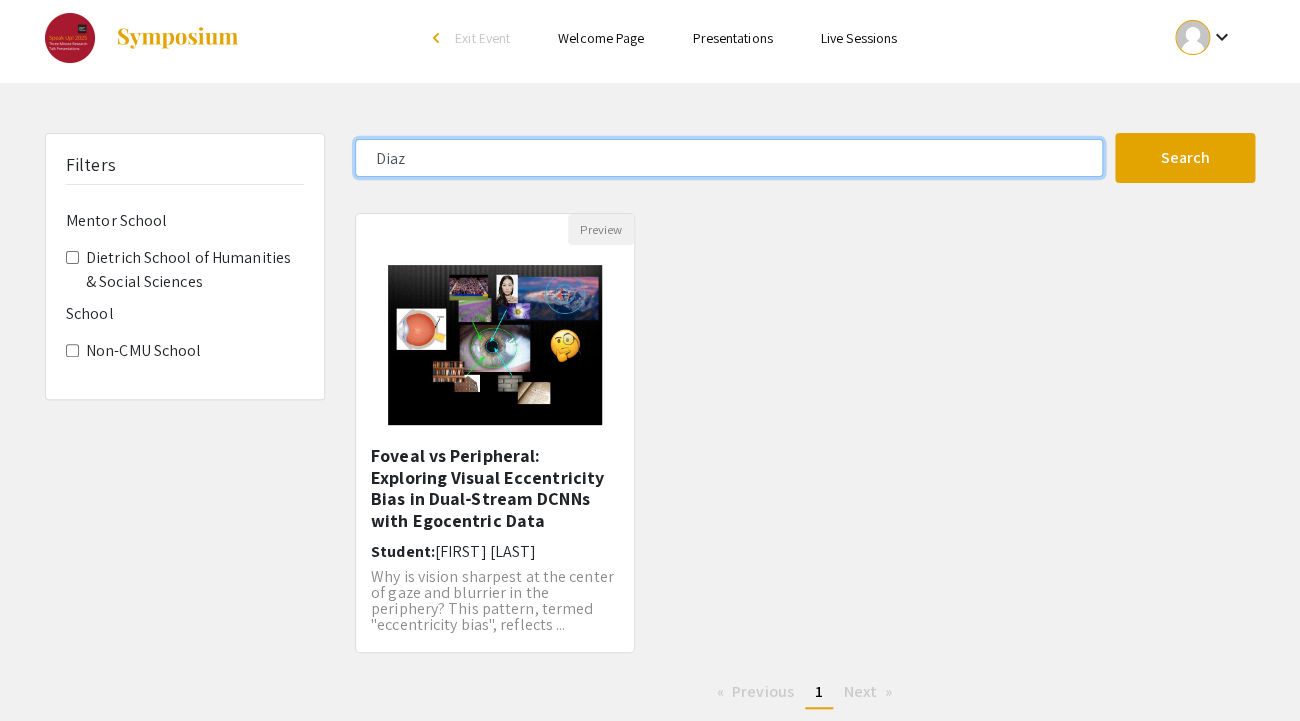 drag, startPoint x: 438, startPoint y: 151, endPoint x: 309, endPoint y: 153, distance: 129.0155 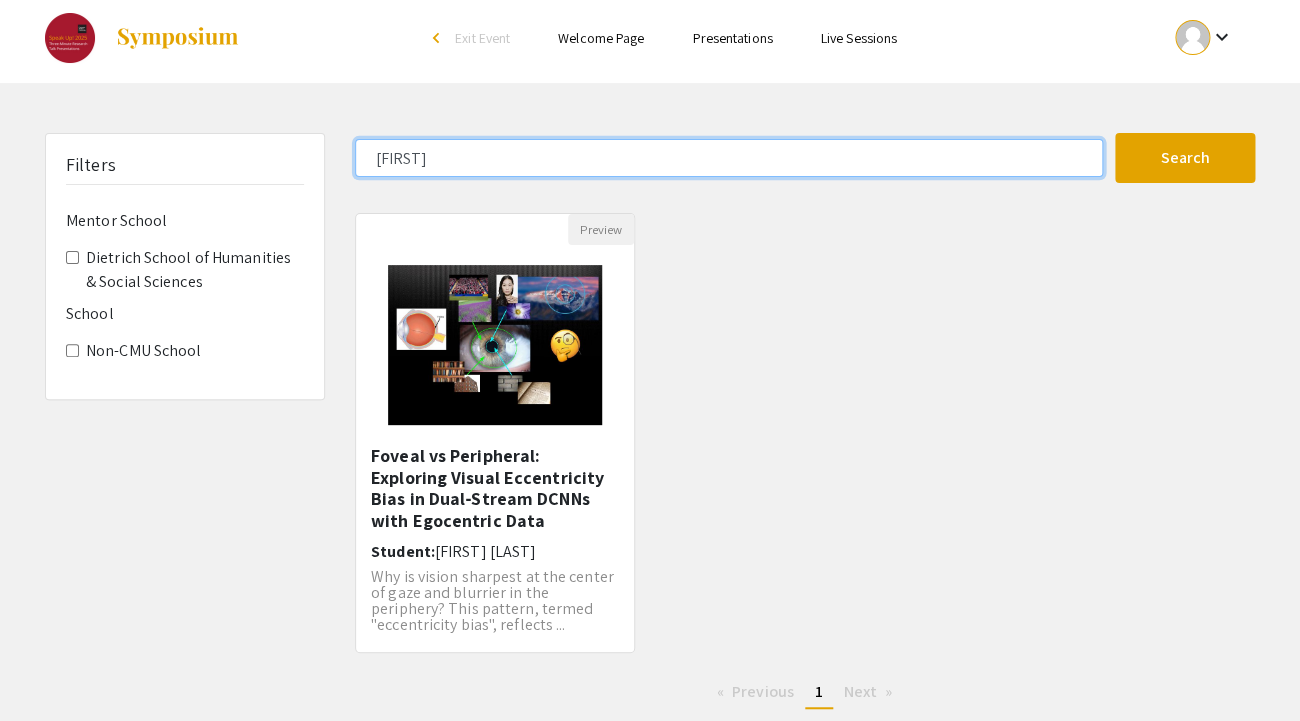 click on "Search" 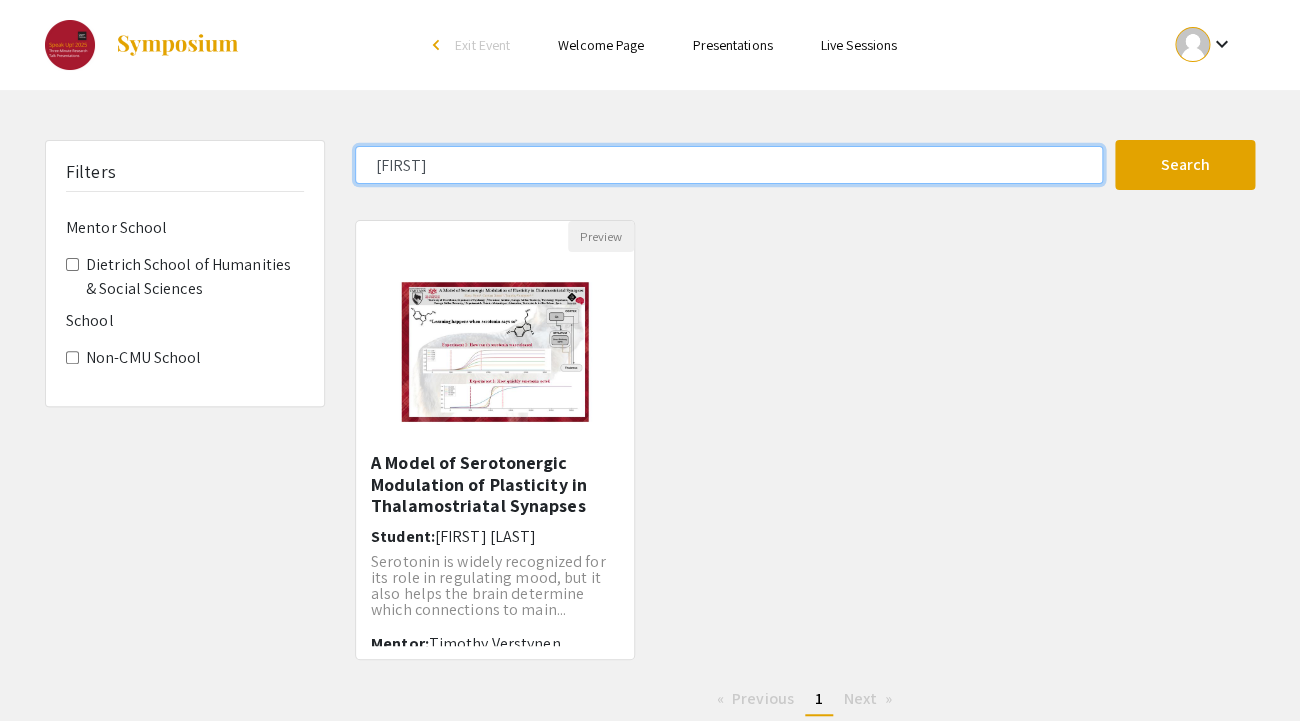 drag, startPoint x: 422, startPoint y: 173, endPoint x: 302, endPoint y: 147, distance: 122.78436 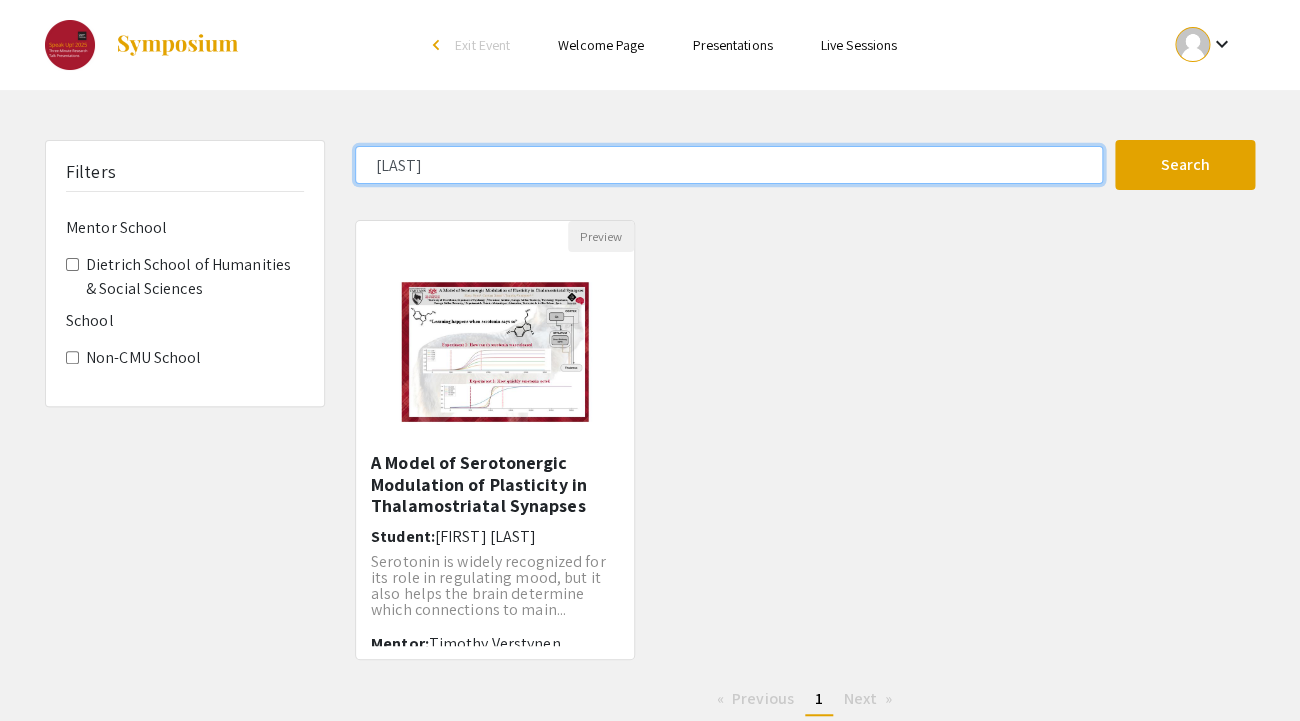 click on "Search" 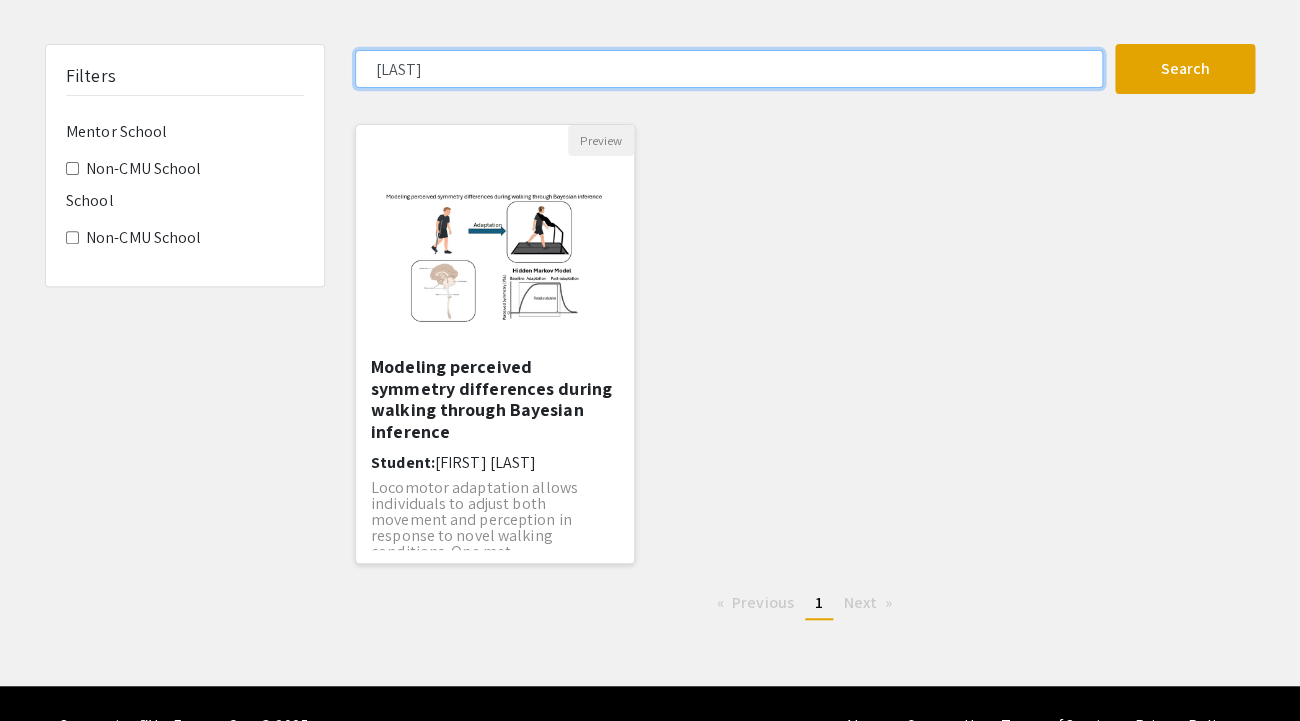 scroll, scrollTop: 99, scrollLeft: 0, axis: vertical 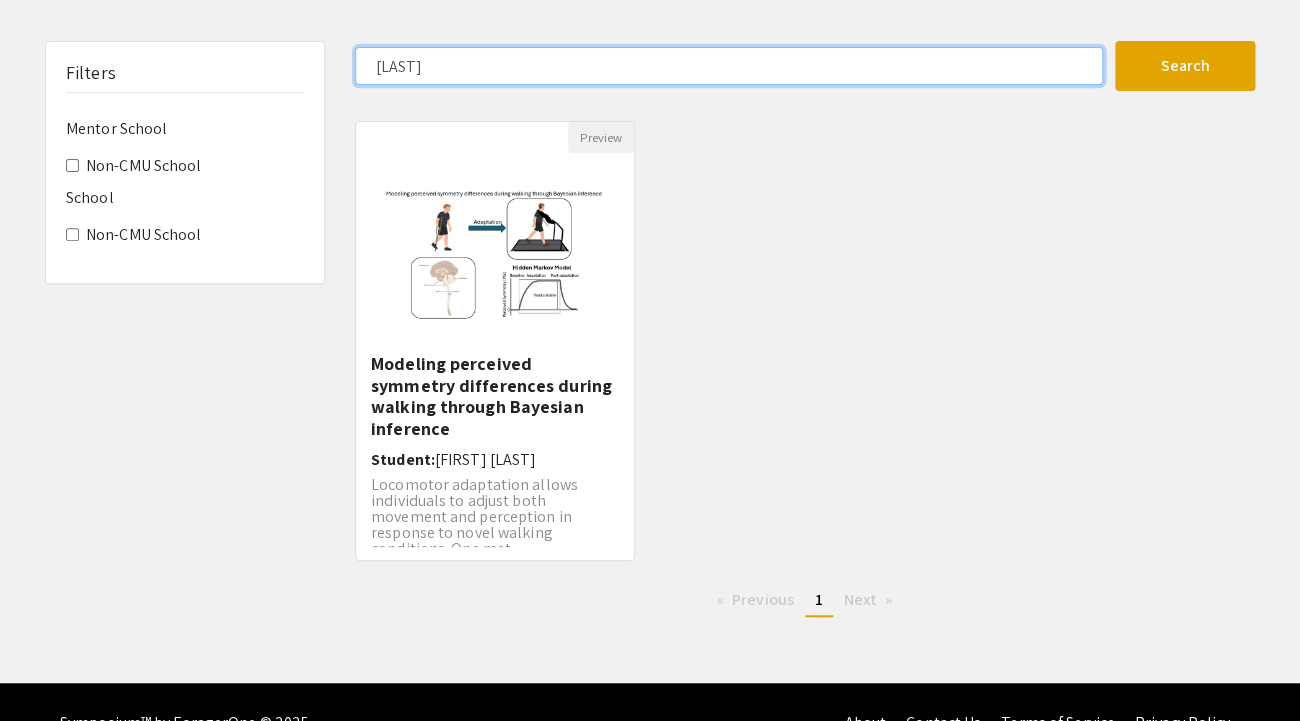 drag, startPoint x: 450, startPoint y: 59, endPoint x: 316, endPoint y: 55, distance: 134.0597 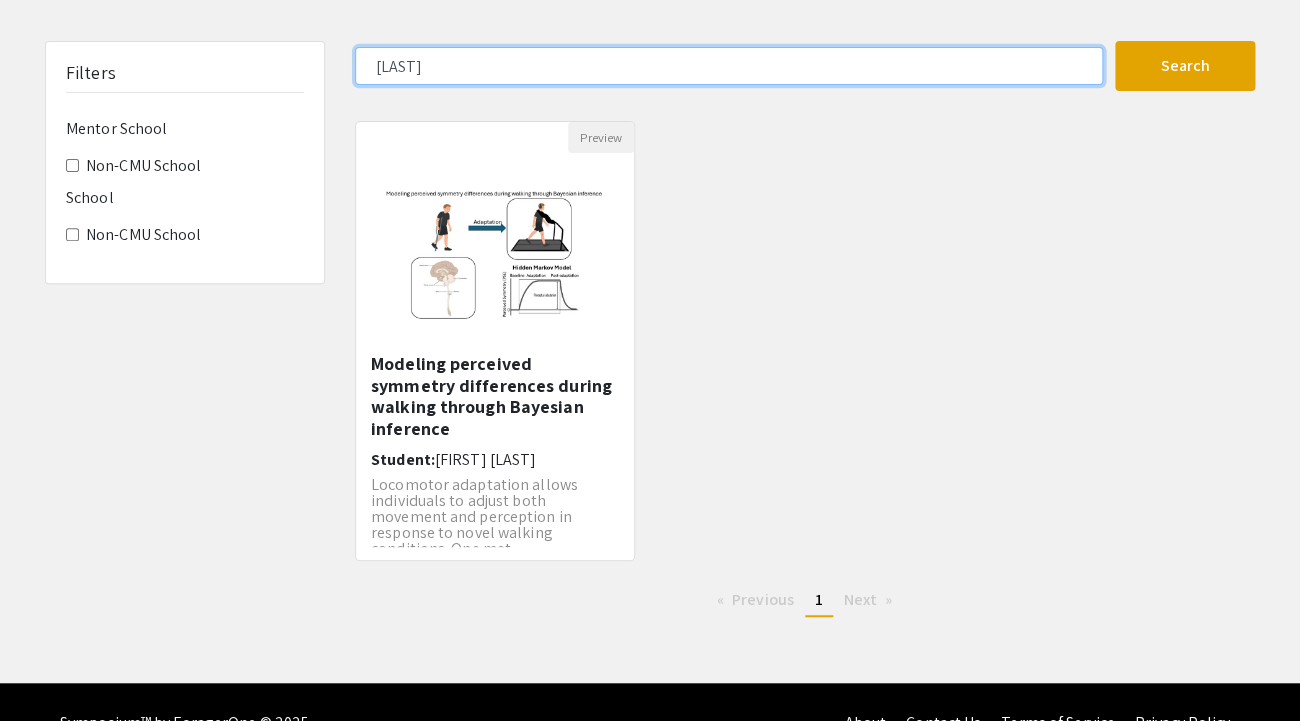 click on "Search" 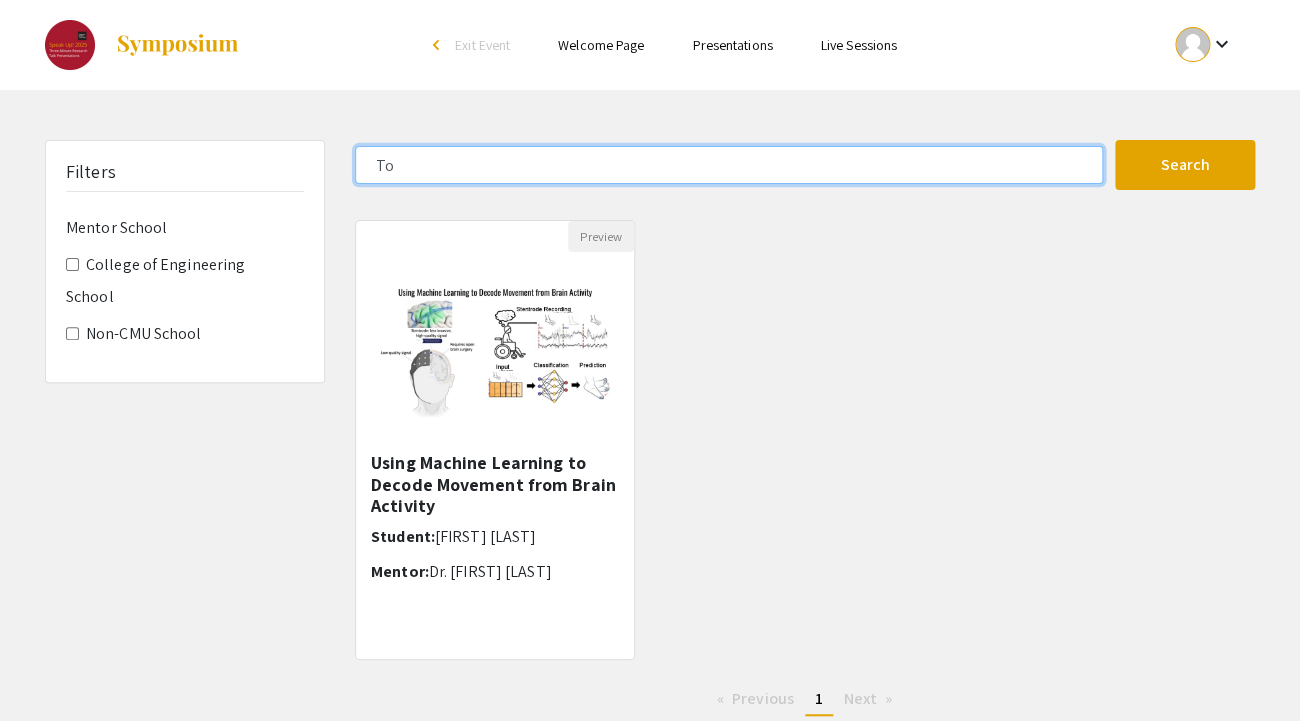 type on "T" 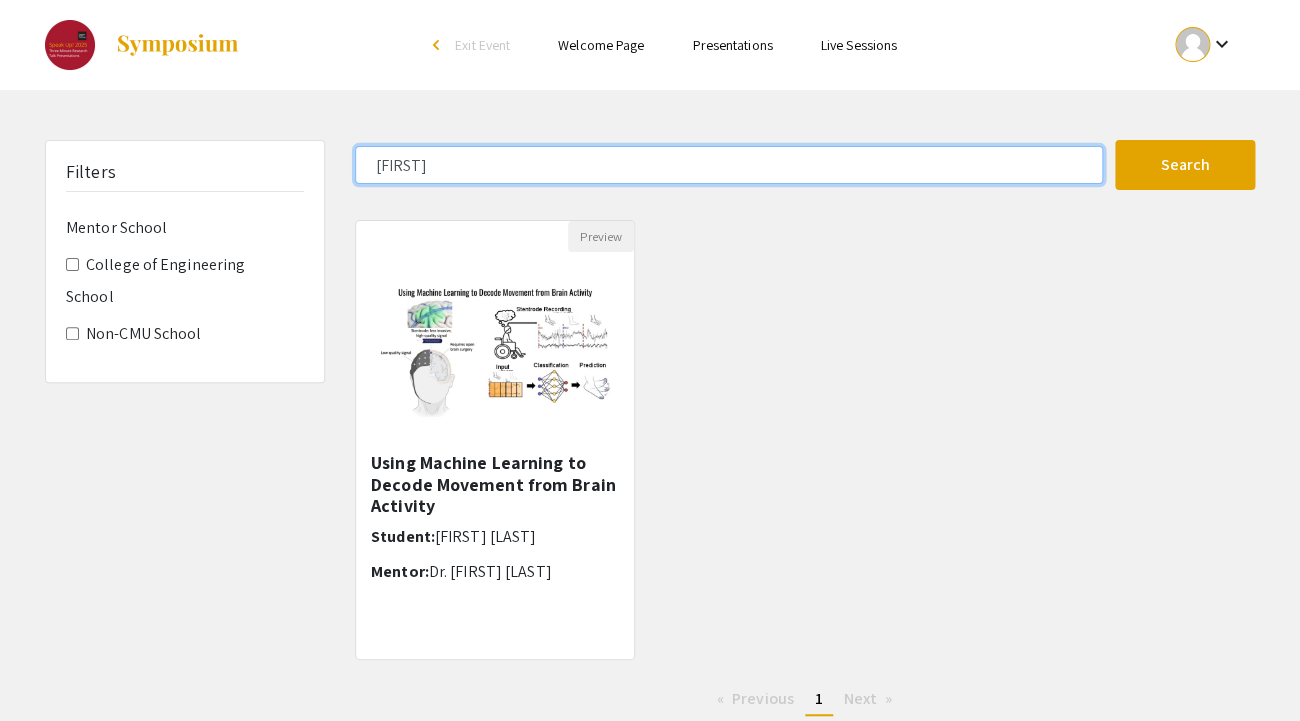 click on "Search" 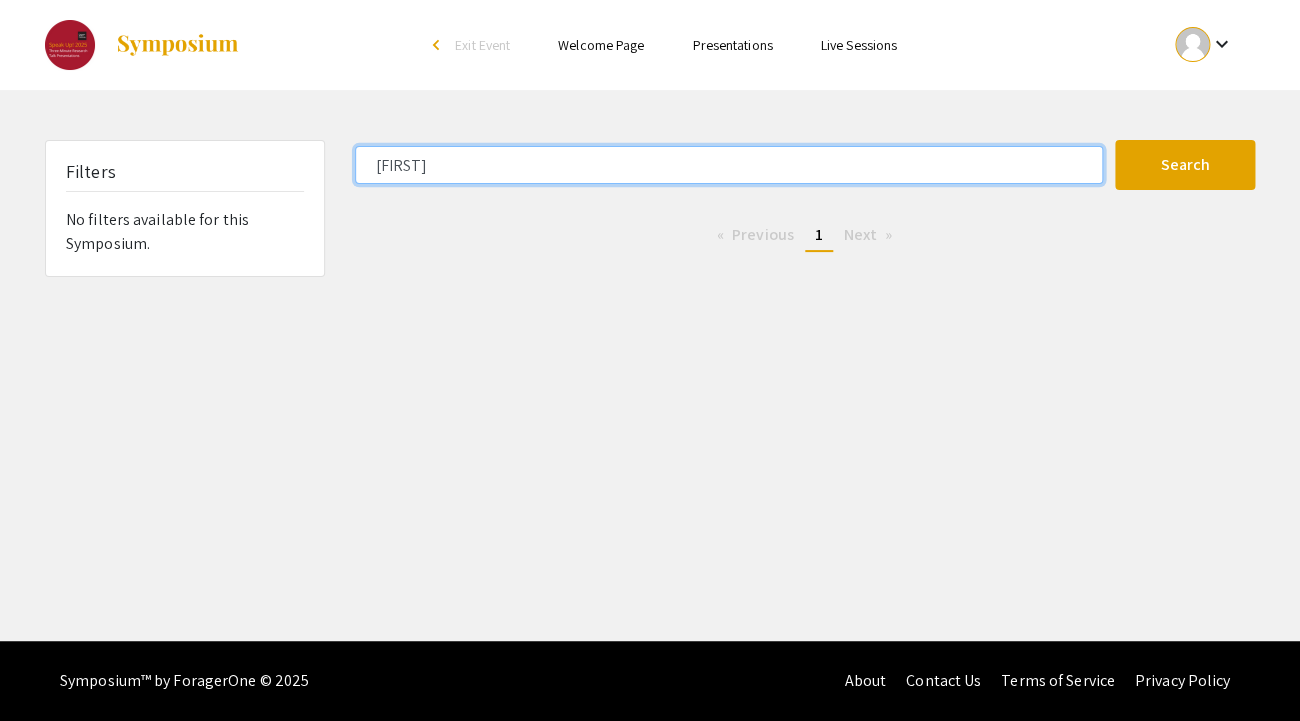 drag, startPoint x: 448, startPoint y: 159, endPoint x: 298, endPoint y: 158, distance: 150.00333 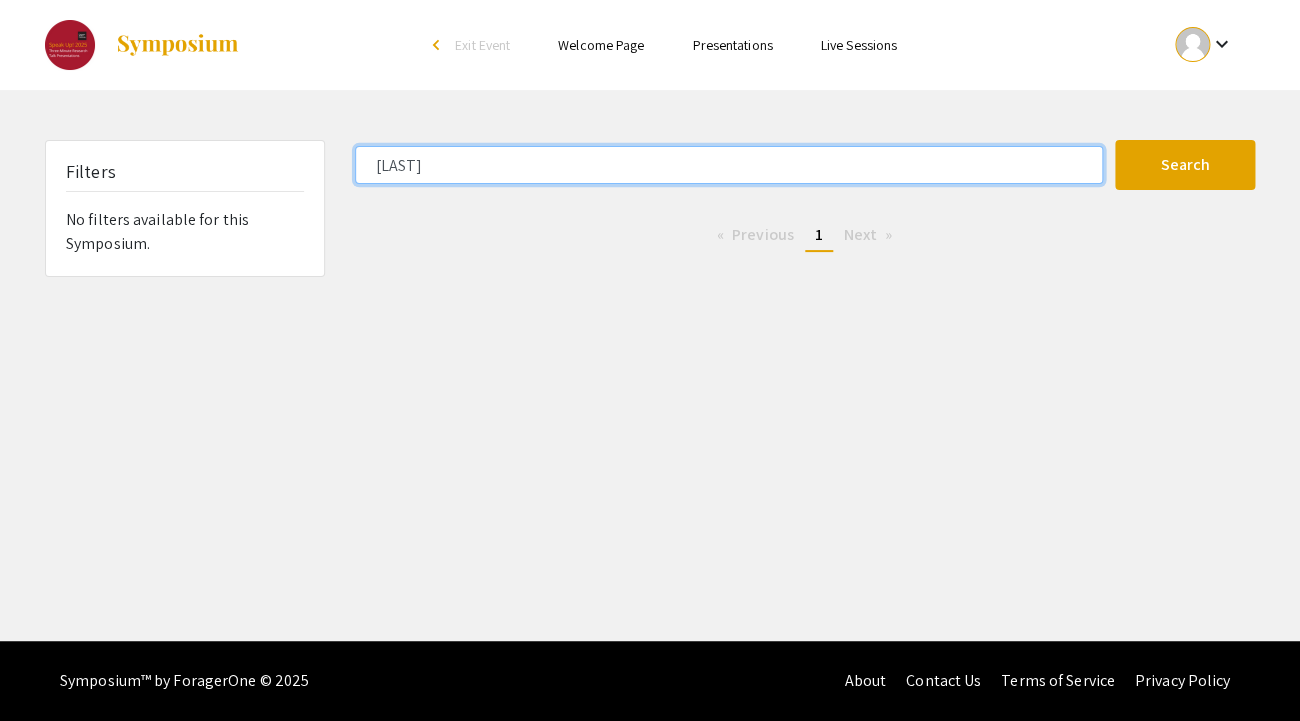 click on "Search" 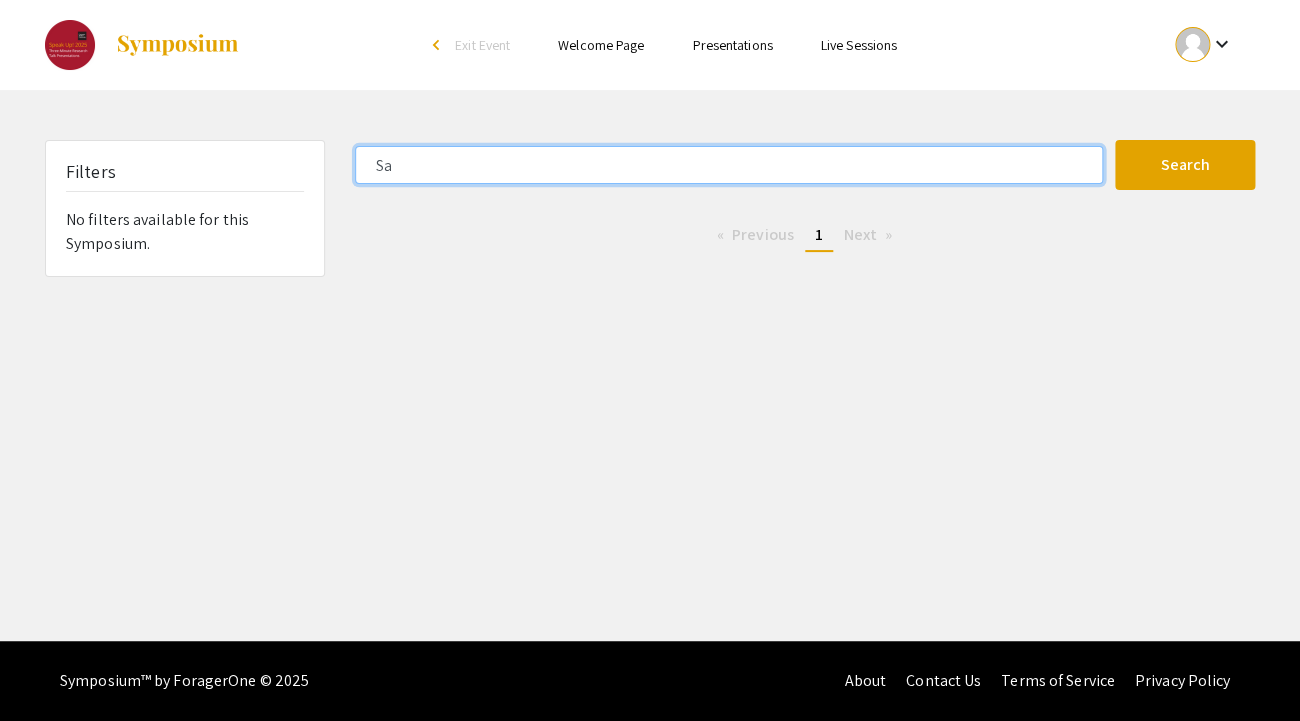 type on "S" 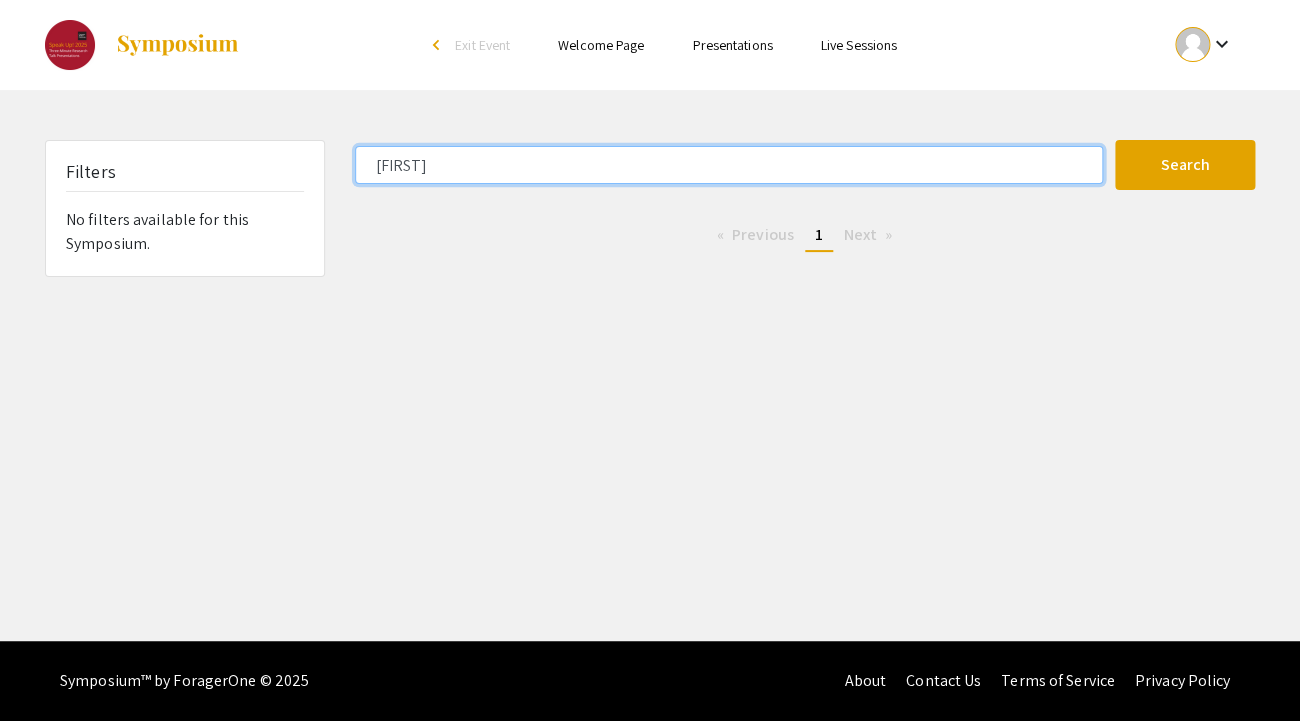 click on "Search" 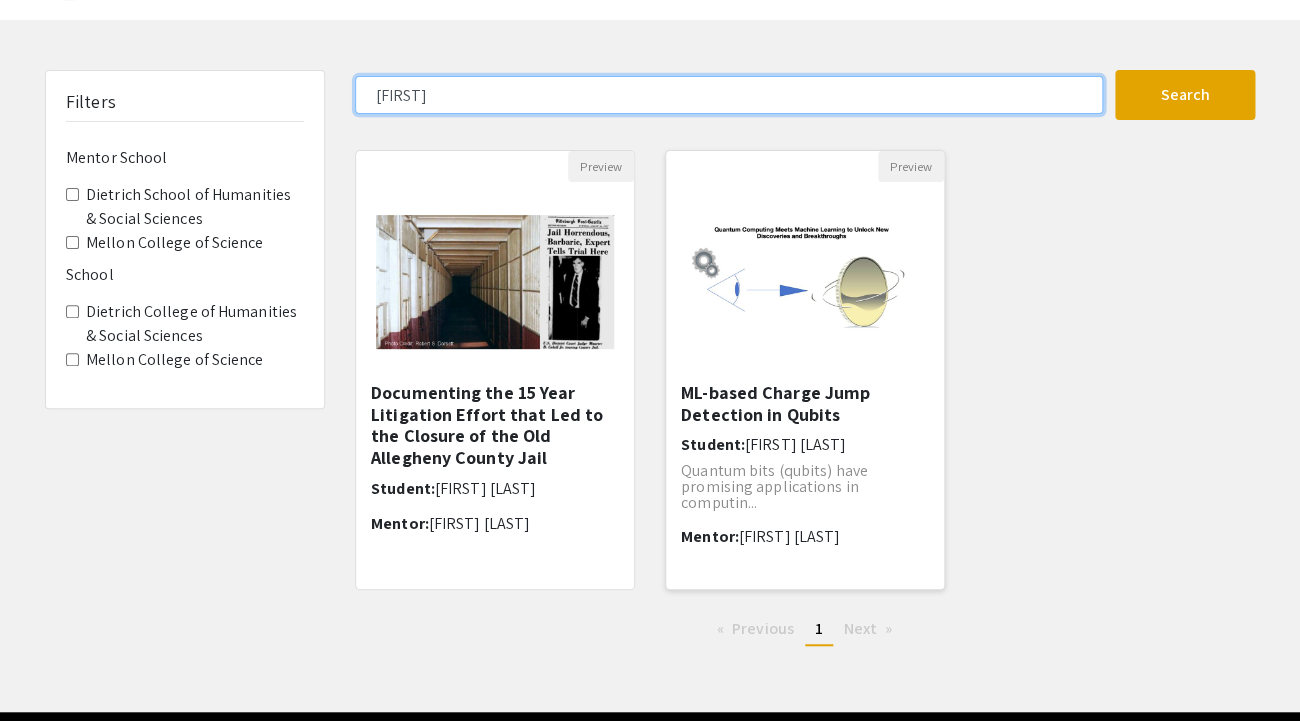 scroll, scrollTop: 66, scrollLeft: 0, axis: vertical 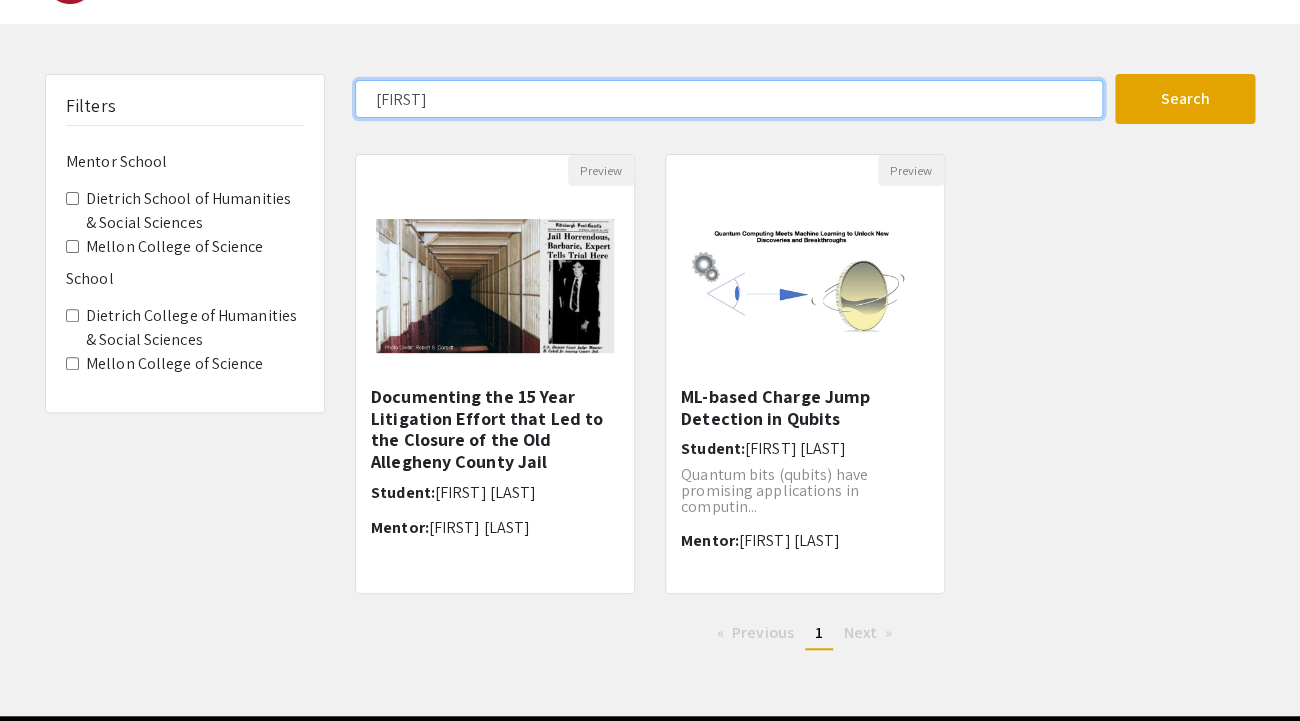 drag, startPoint x: 444, startPoint y: 109, endPoint x: 309, endPoint y: 76, distance: 138.97482 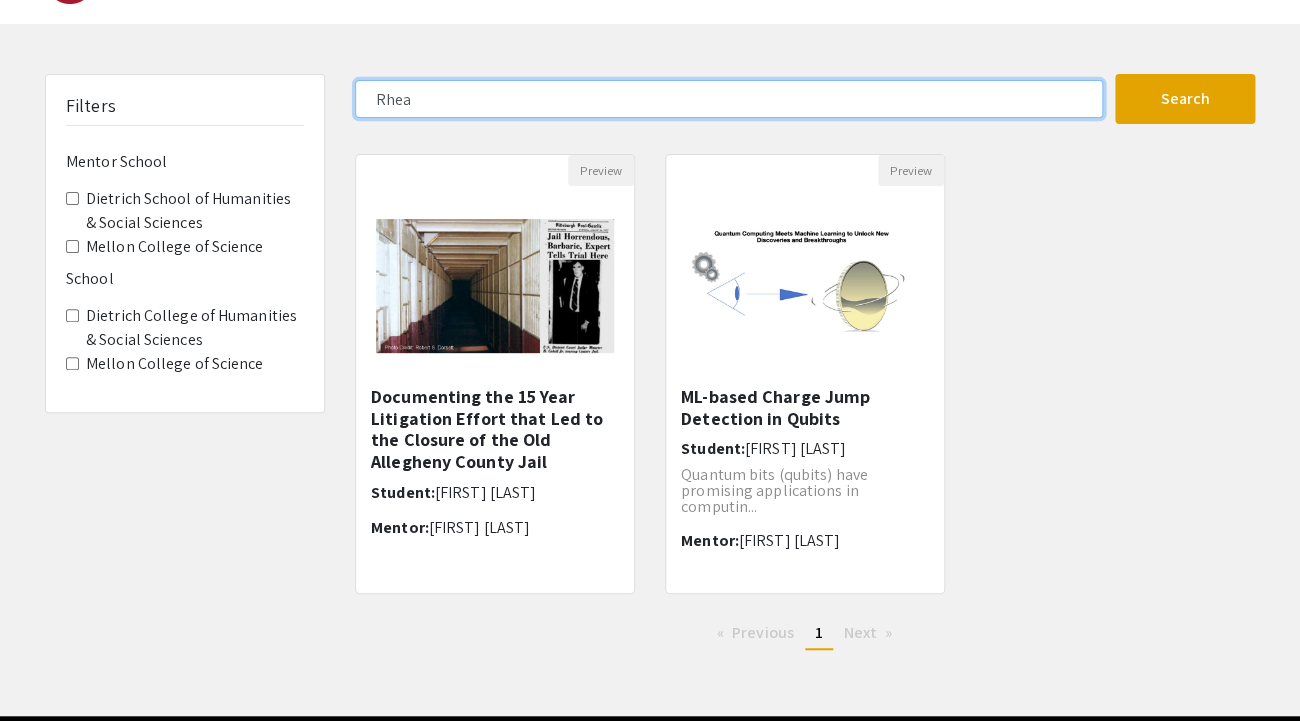 click on "Search" 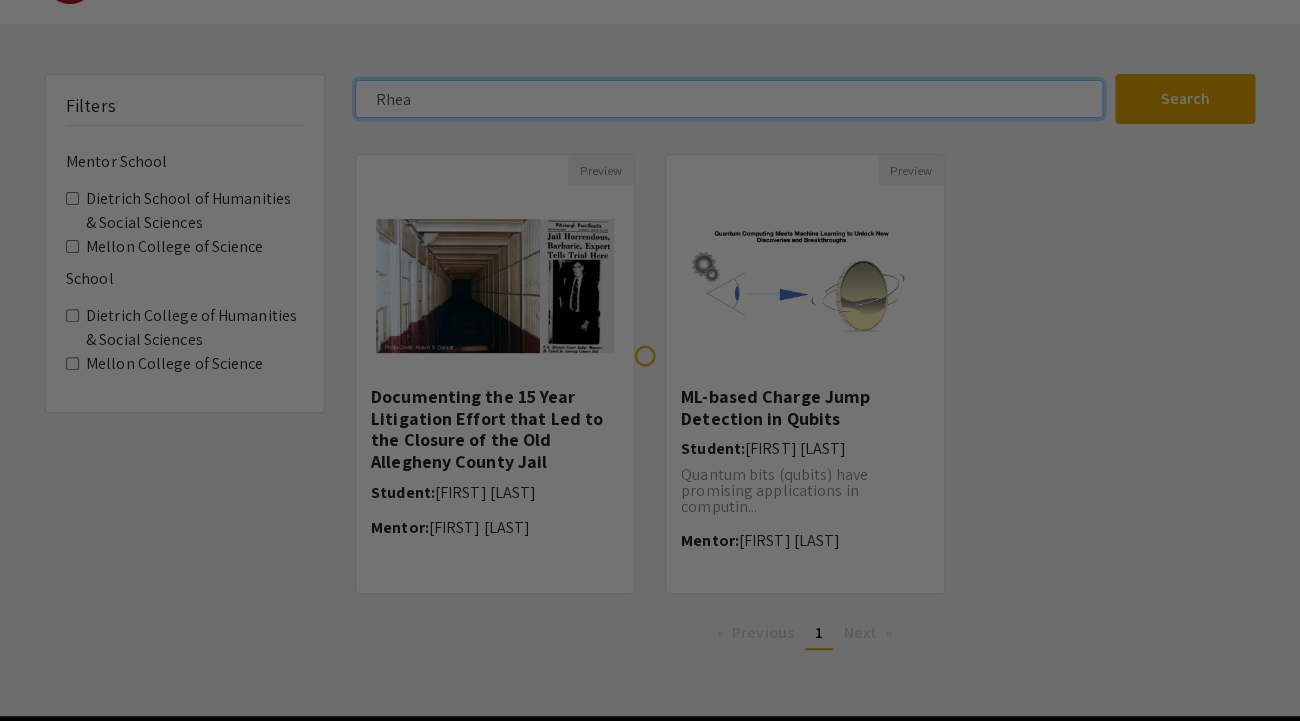 scroll, scrollTop: 0, scrollLeft: 0, axis: both 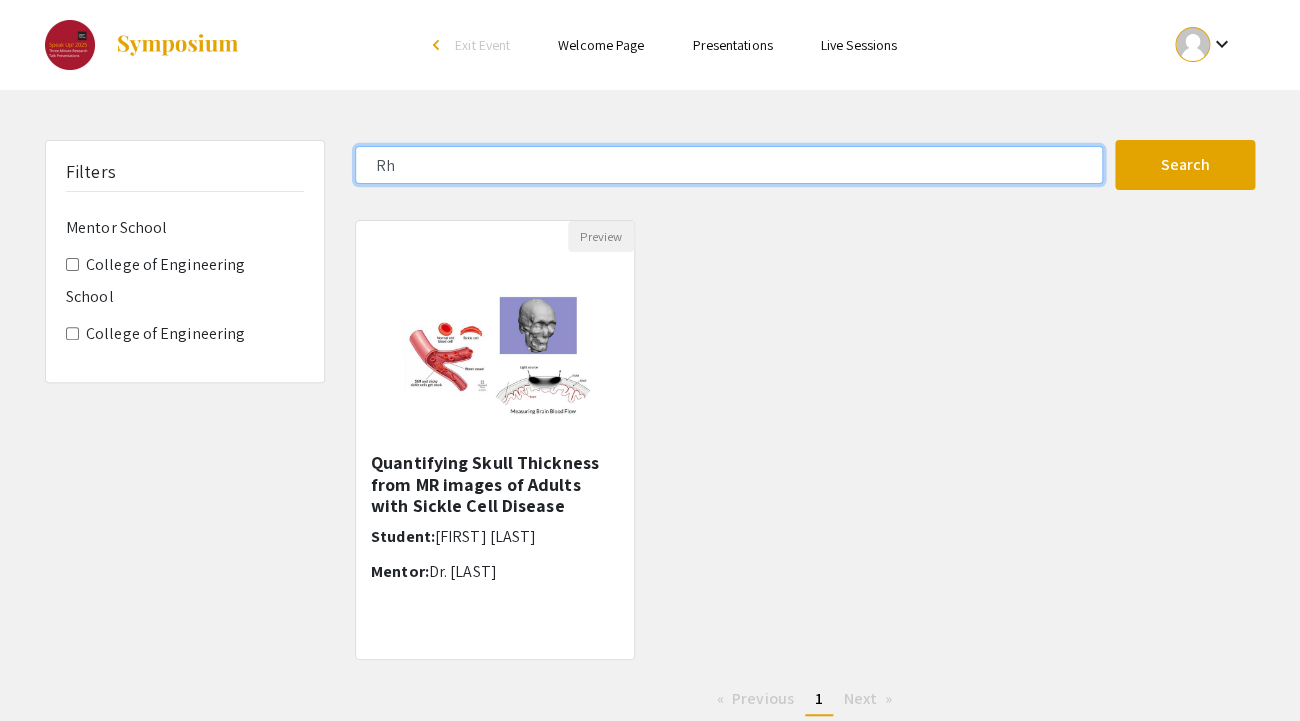 type on "R" 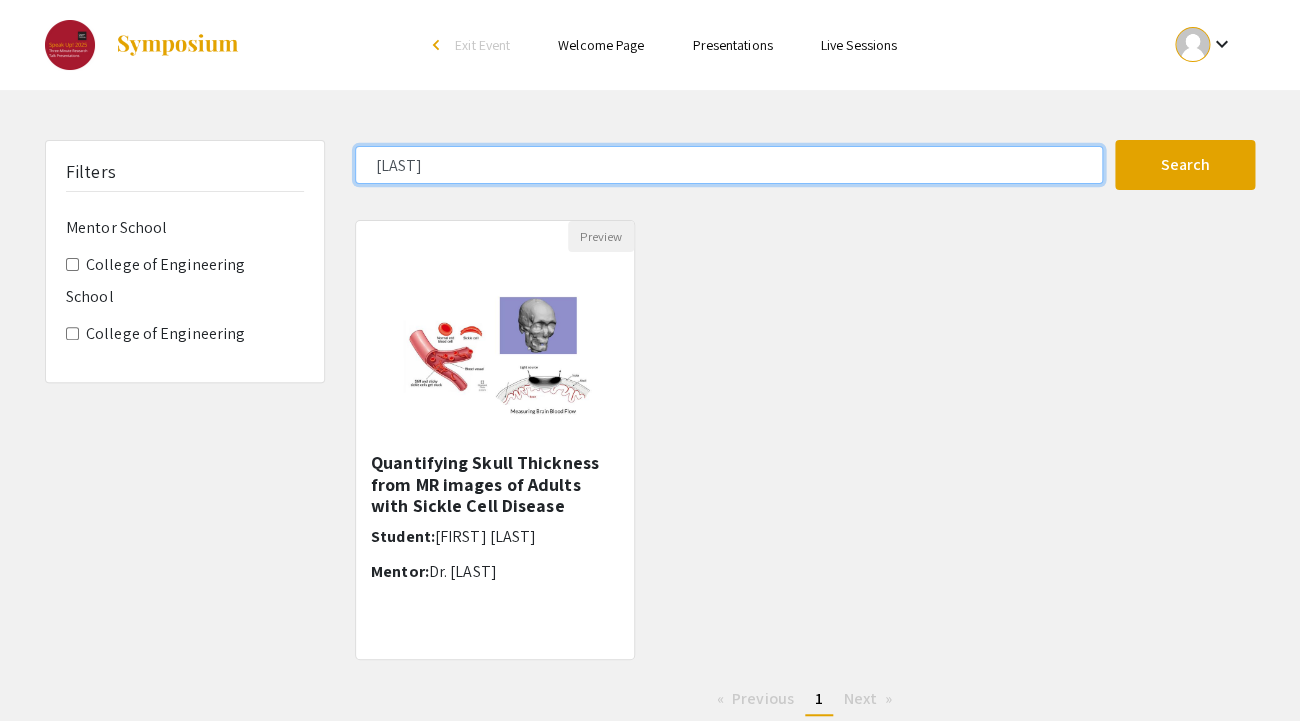 click on "Search" 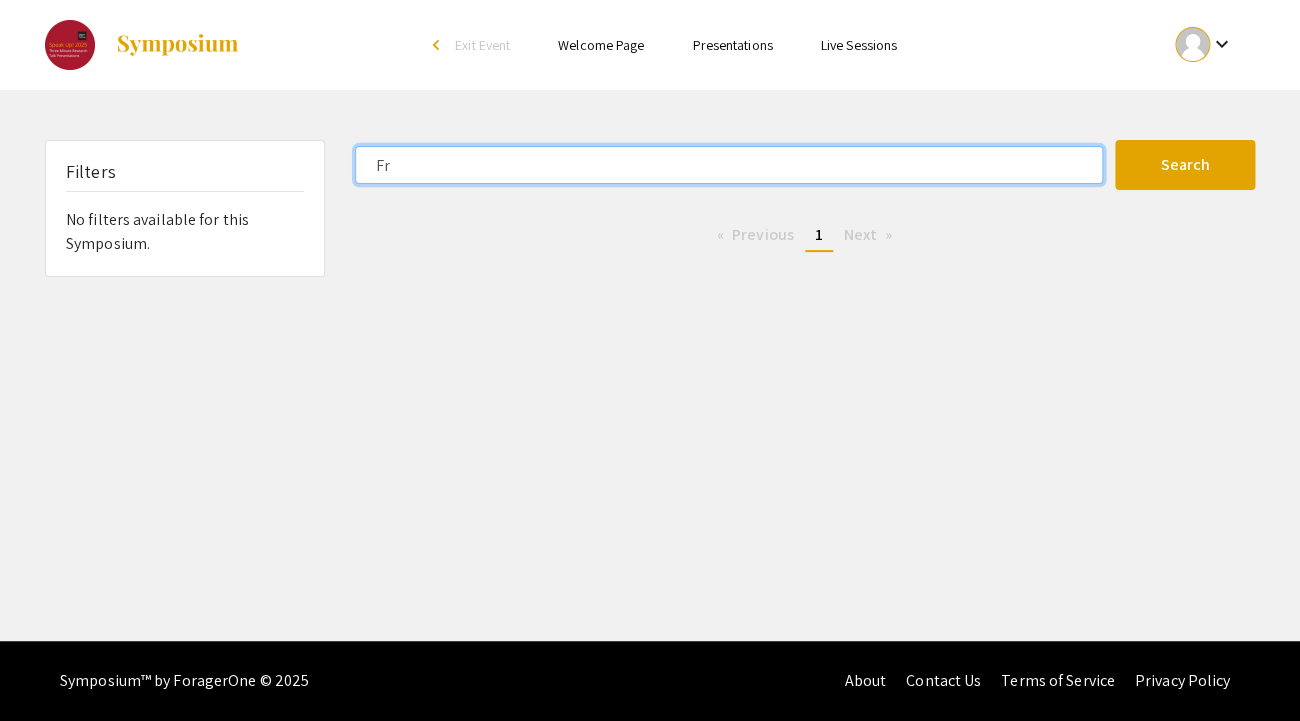 type on "F" 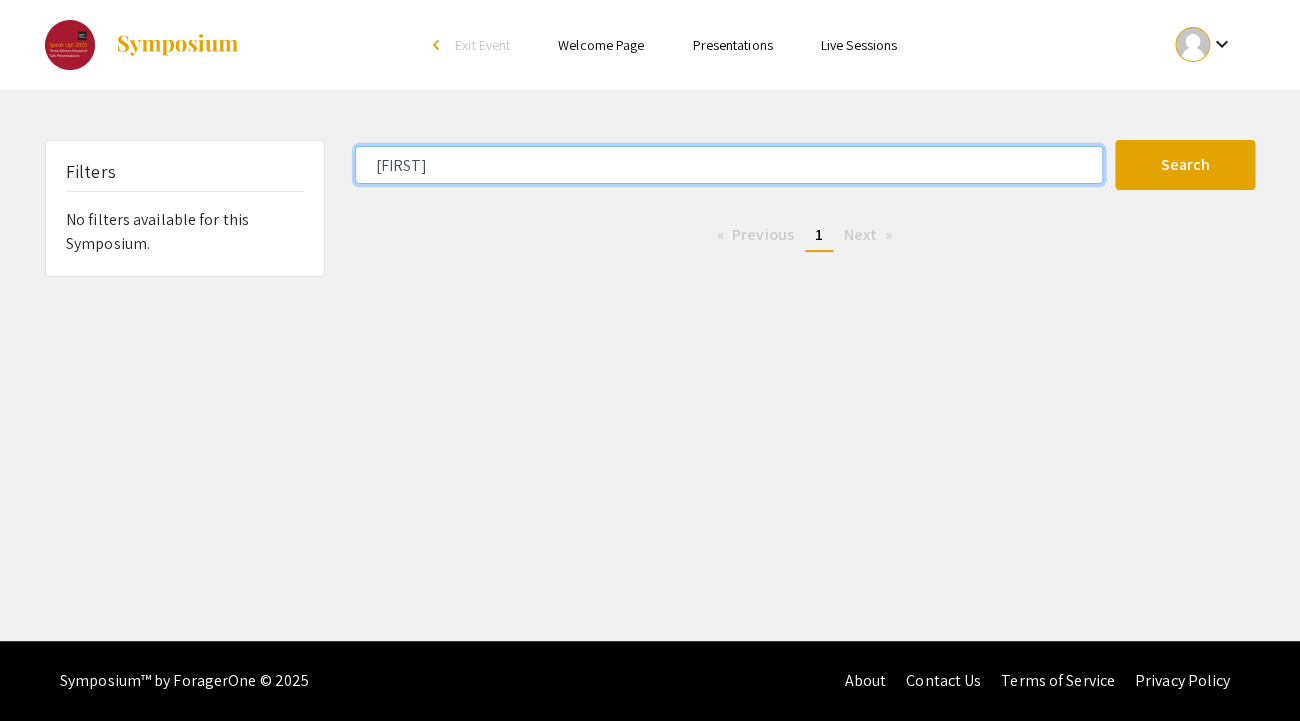 click on "Search" 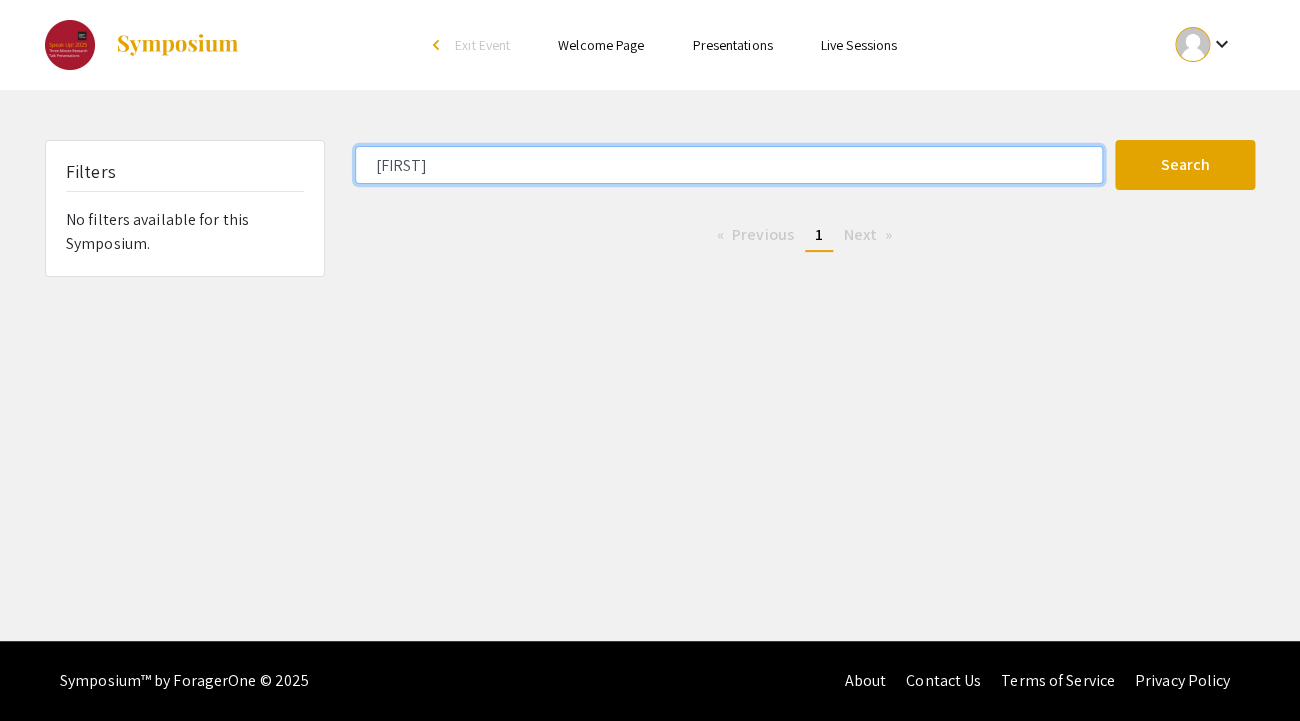 drag, startPoint x: 436, startPoint y: 173, endPoint x: 327, endPoint y: 168, distance: 109.11462 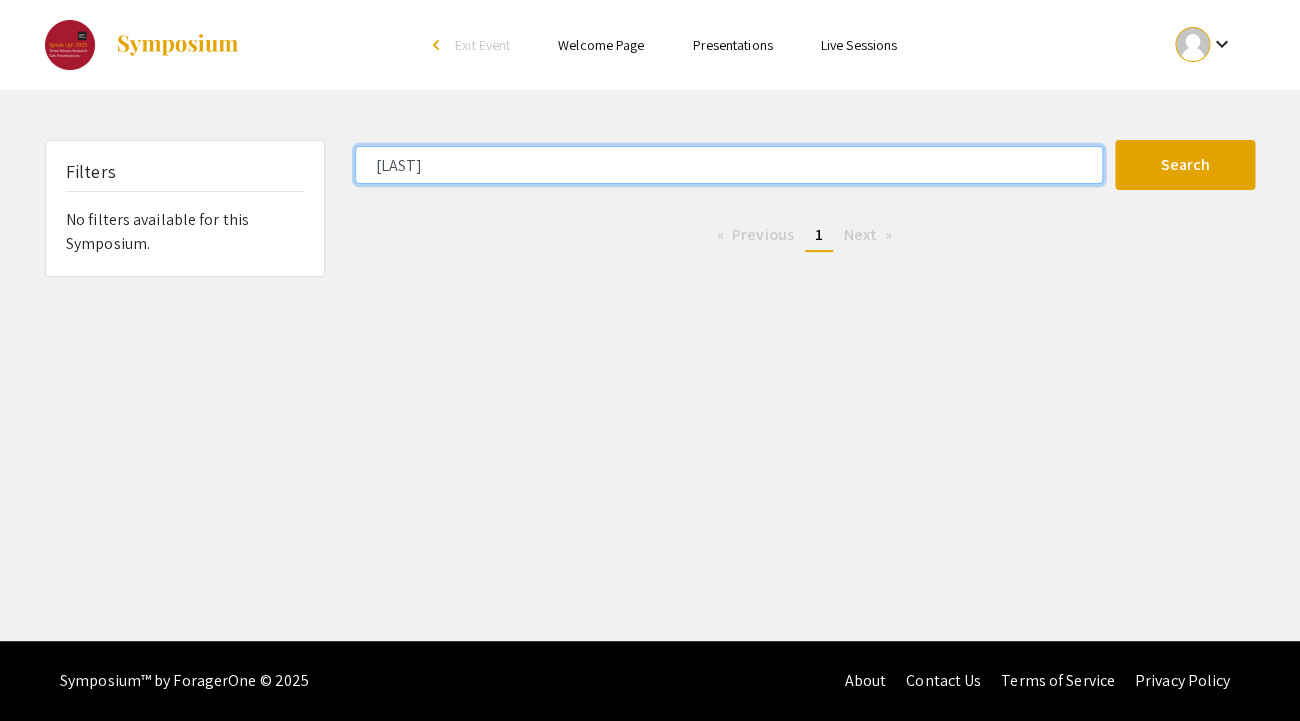 type on "[LAST]" 